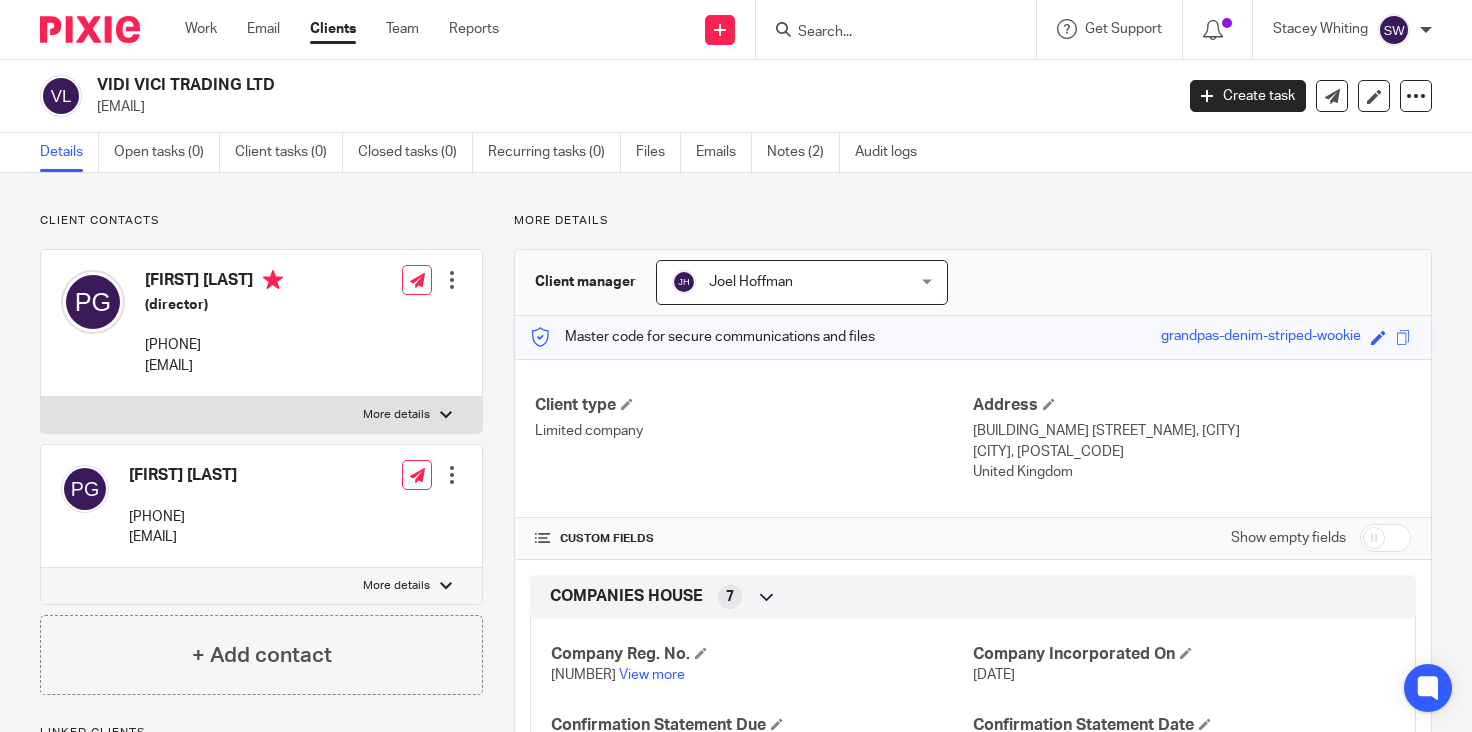 scroll, scrollTop: 0, scrollLeft: 0, axis: both 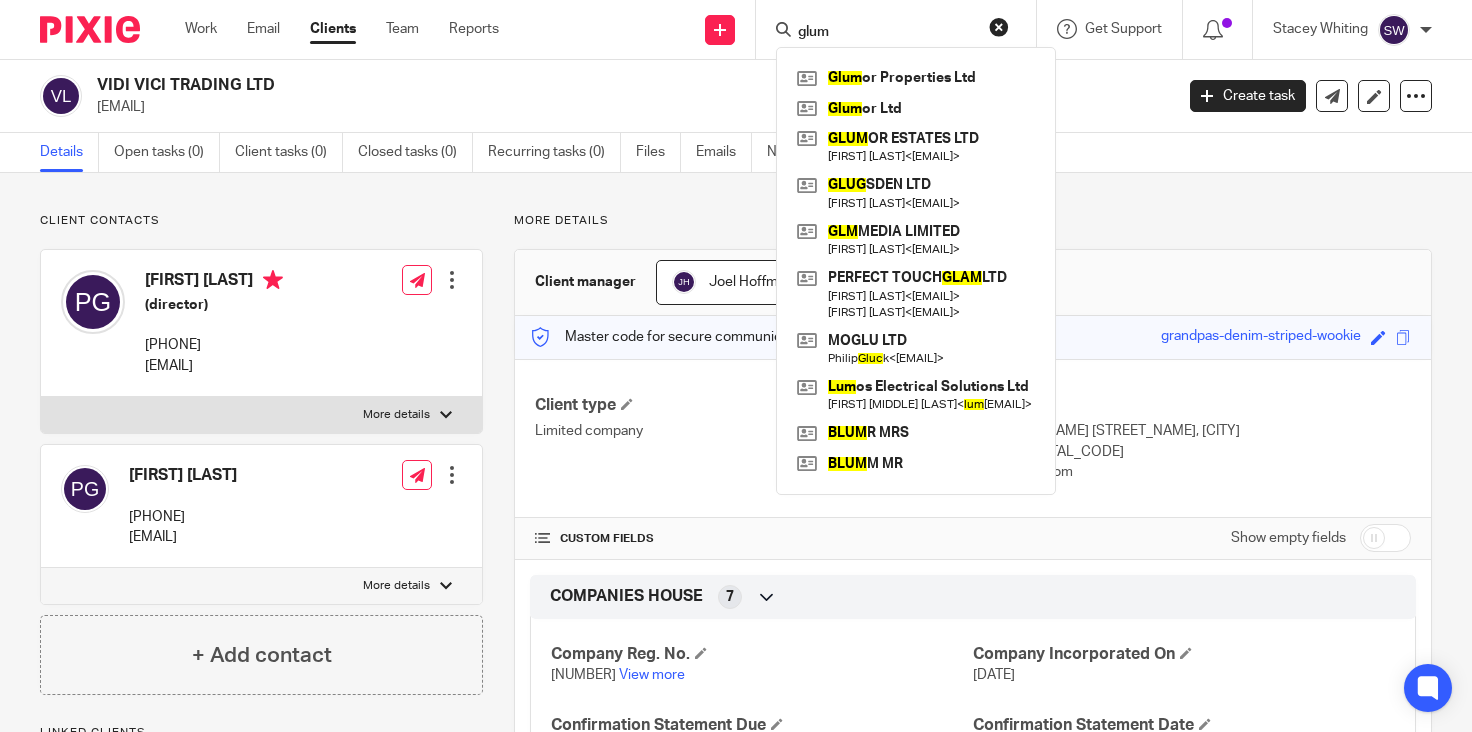type on "glum" 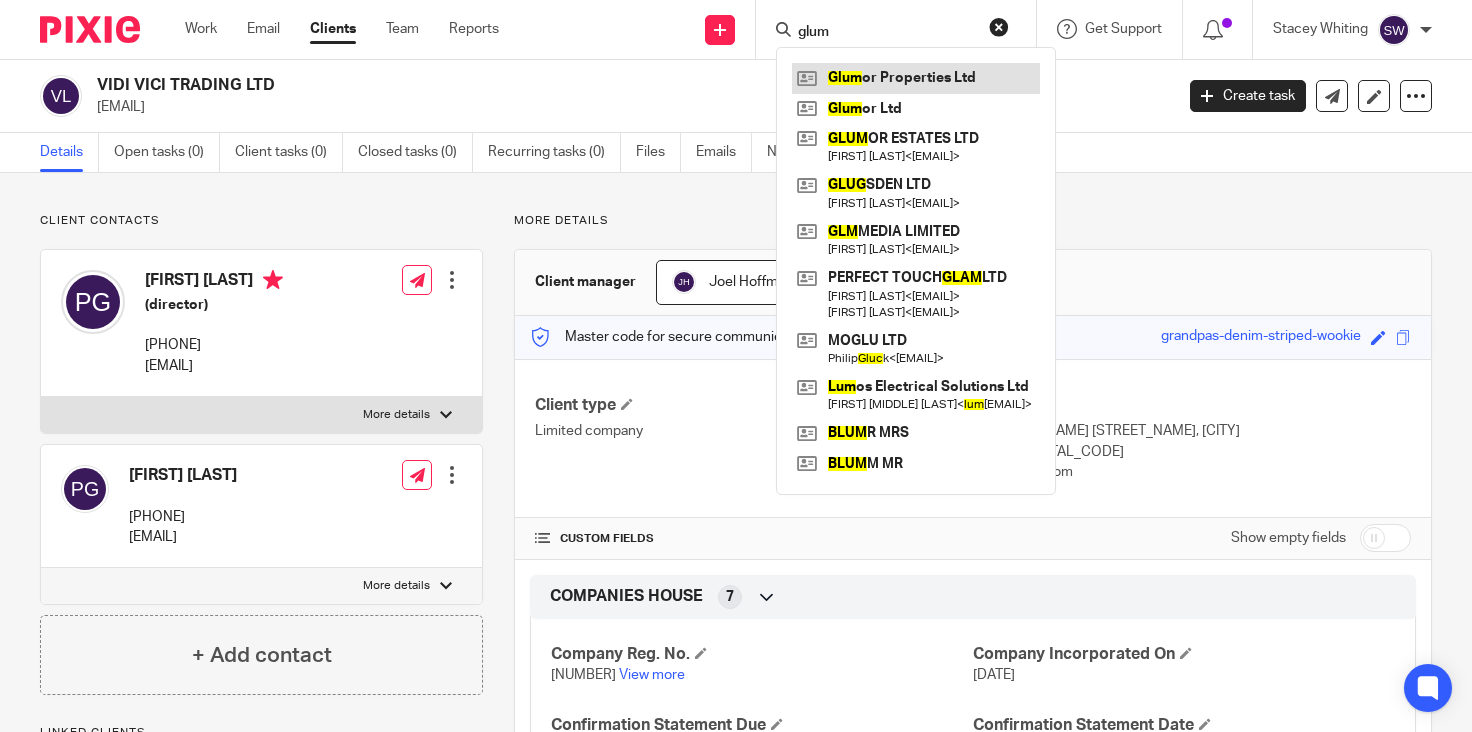 click at bounding box center (916, 78) 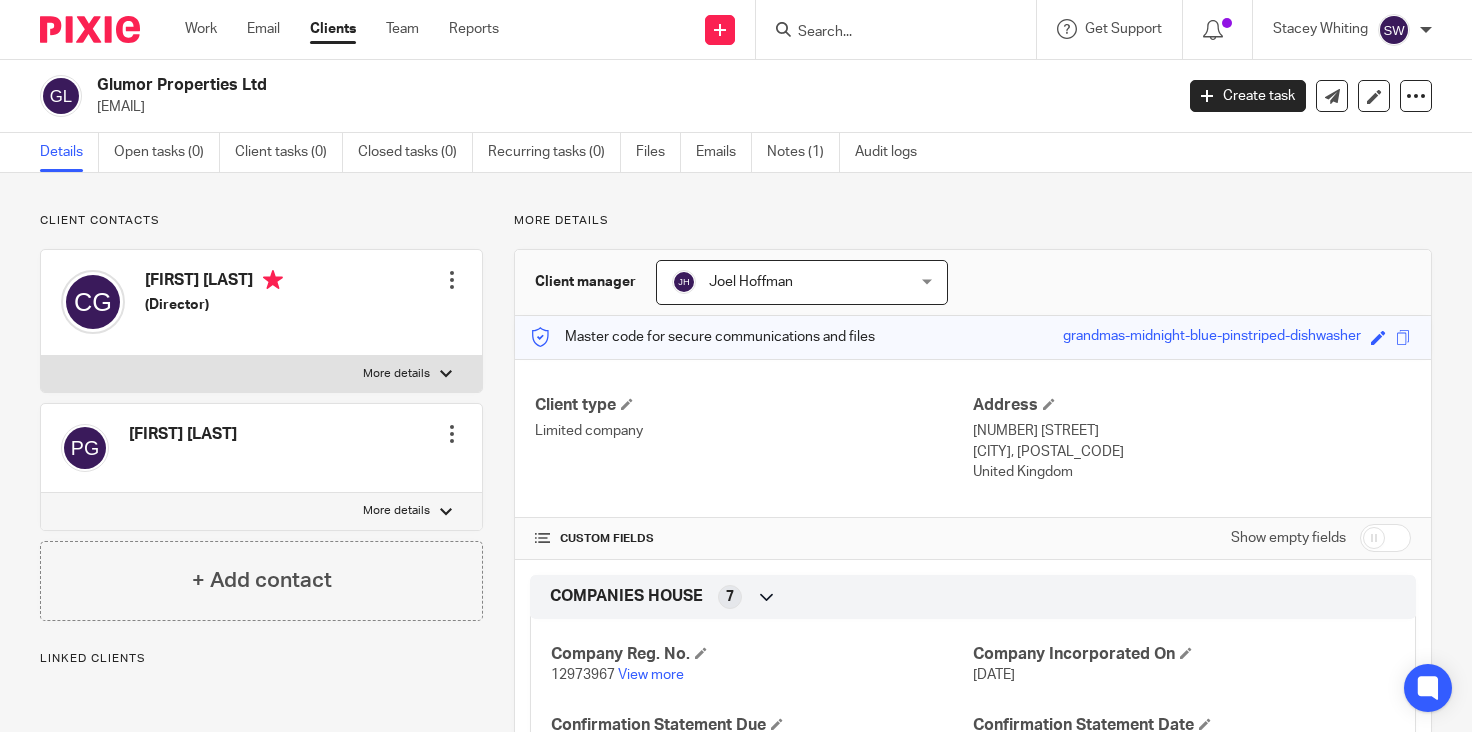 scroll, scrollTop: 0, scrollLeft: 0, axis: both 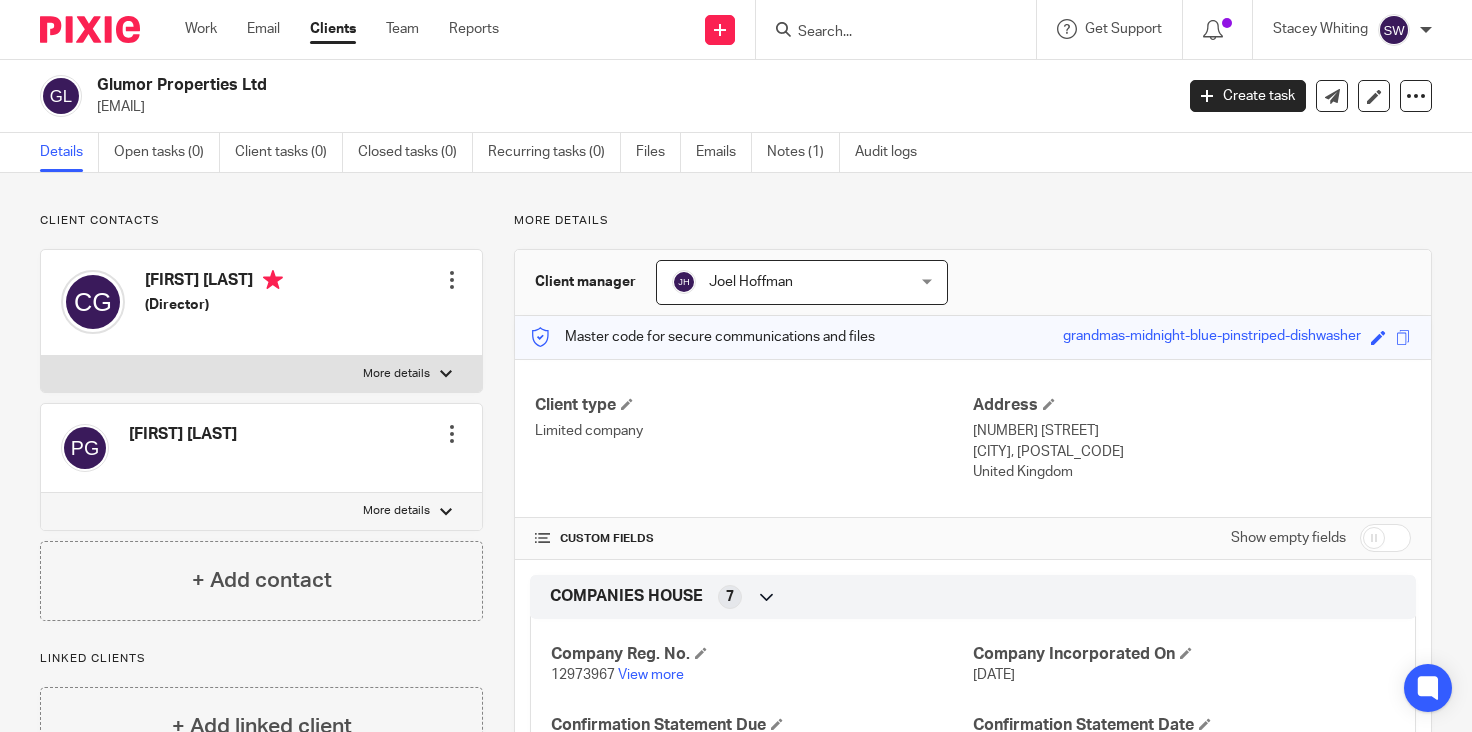 click at bounding box center [886, 33] 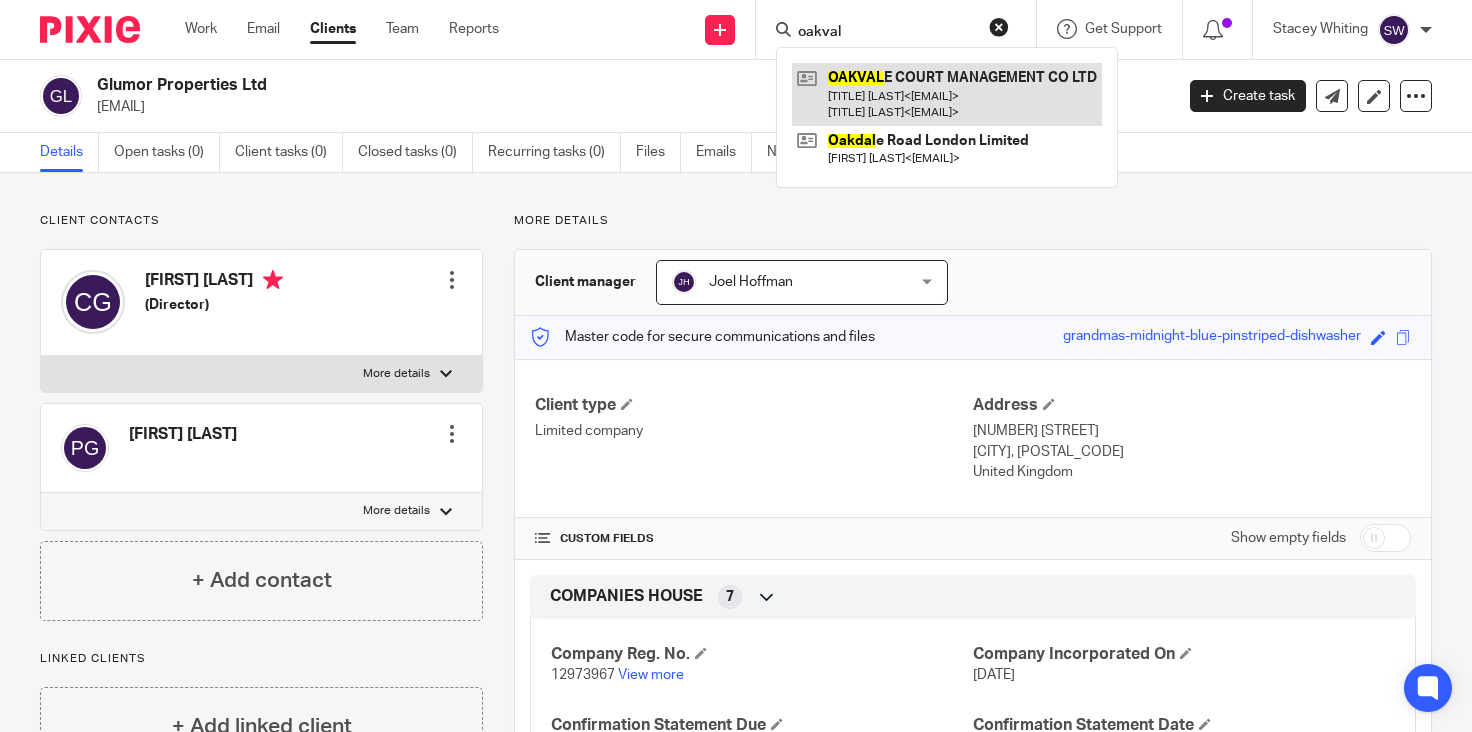 type on "oakval" 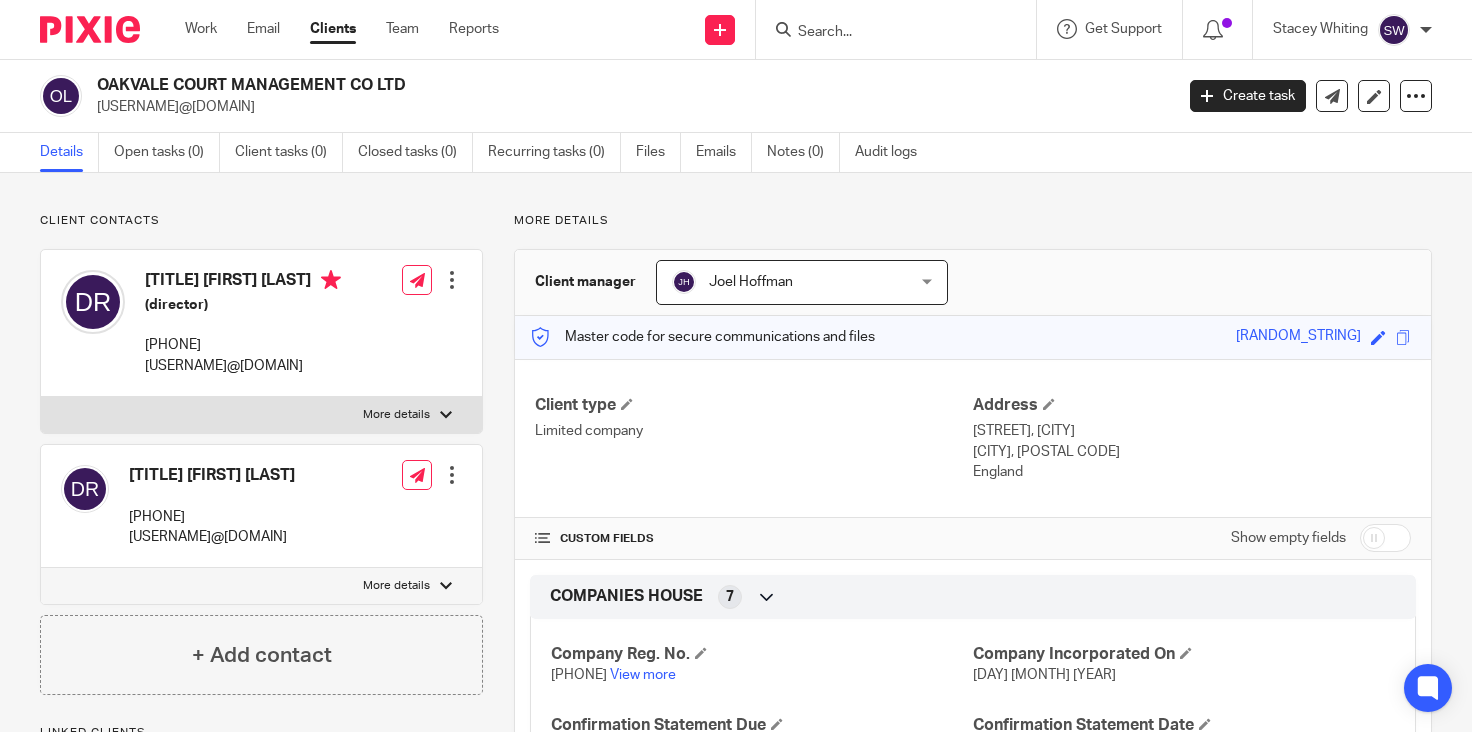 scroll, scrollTop: 0, scrollLeft: 0, axis: both 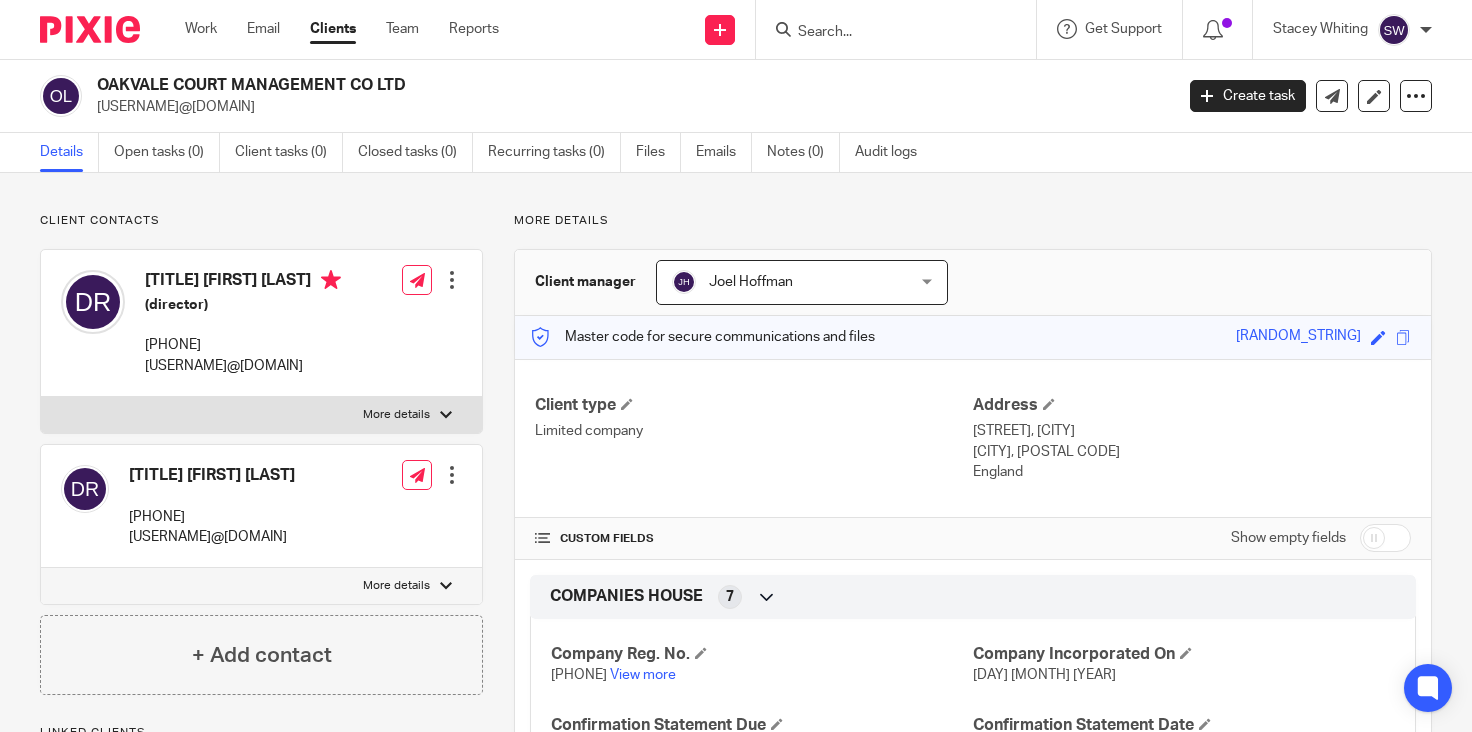 click at bounding box center [886, 33] 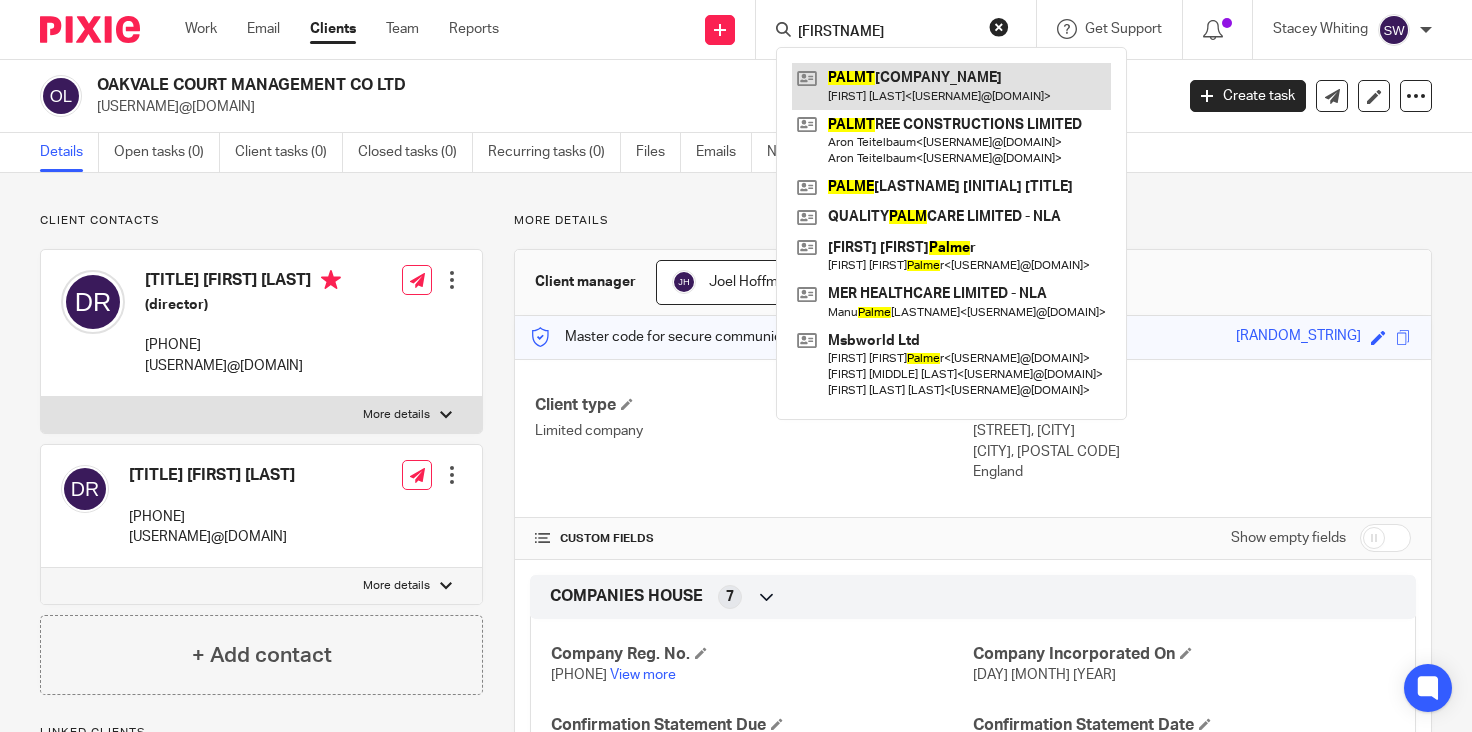 type on "[FIRSTNAME]" 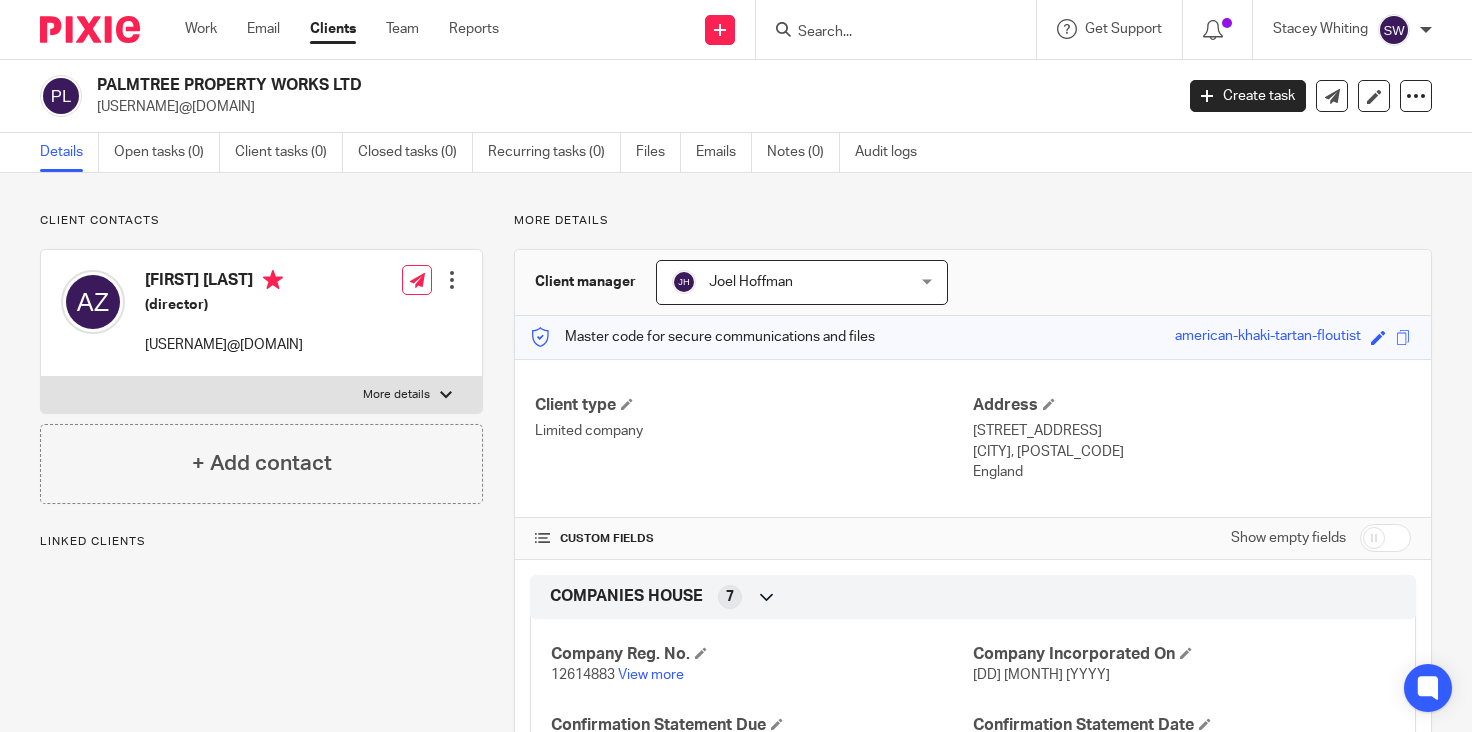 scroll, scrollTop: 0, scrollLeft: 0, axis: both 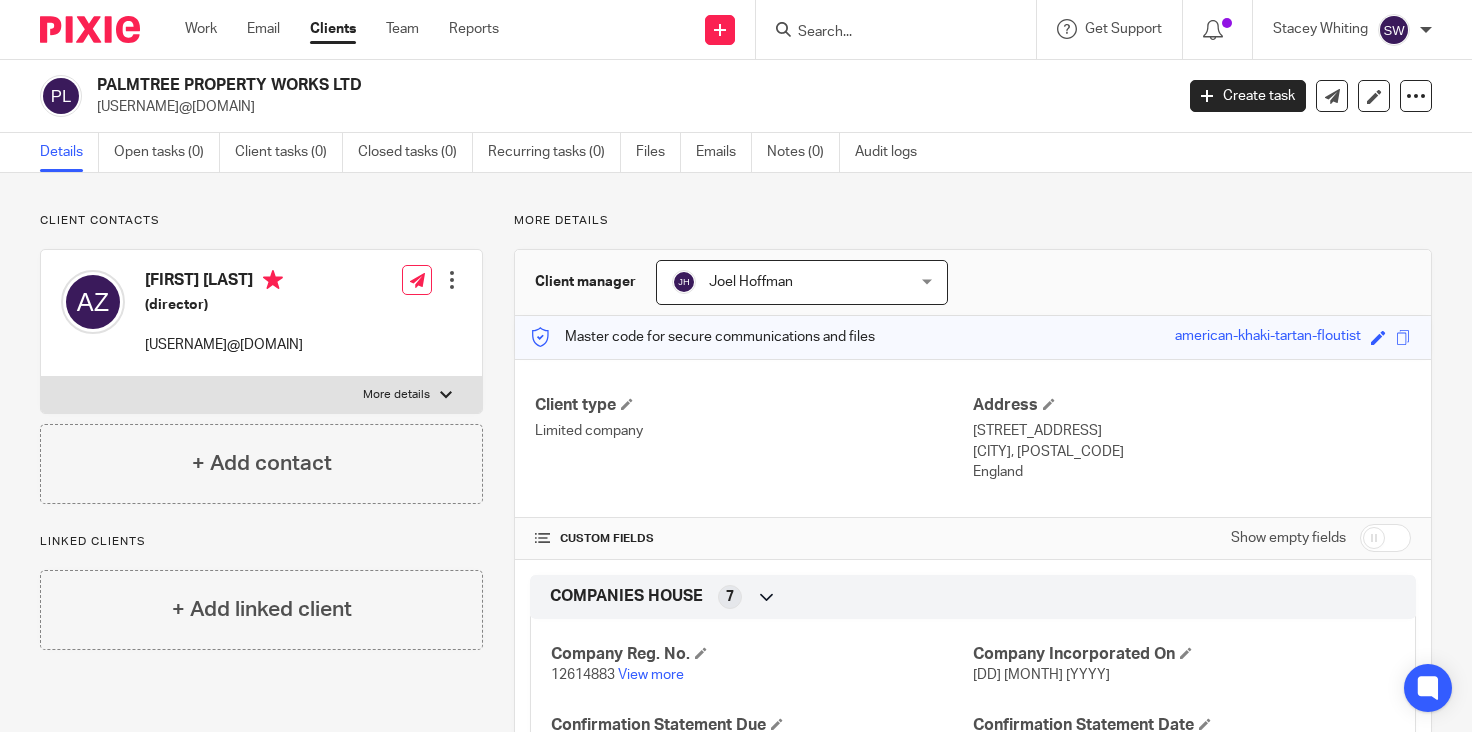 click at bounding box center [886, 33] 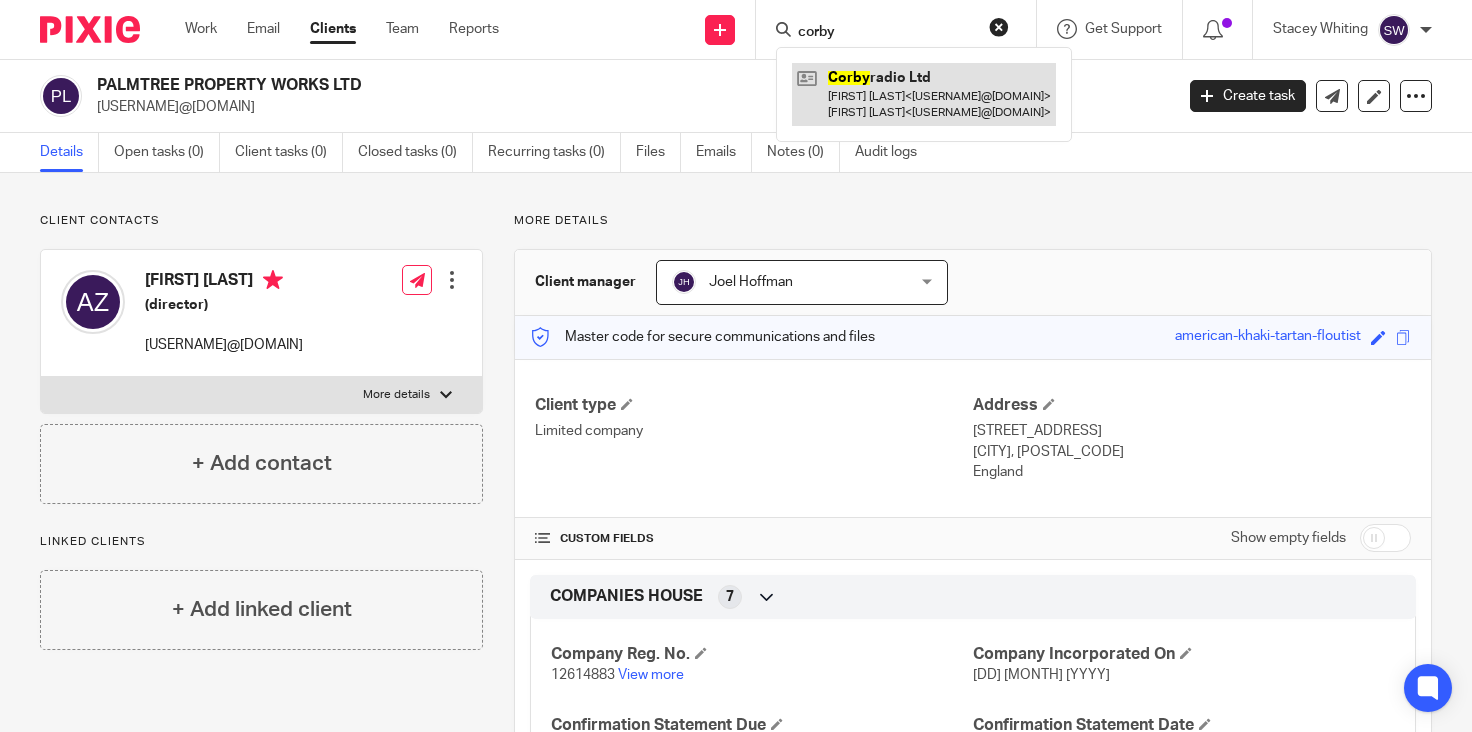 type on "corby" 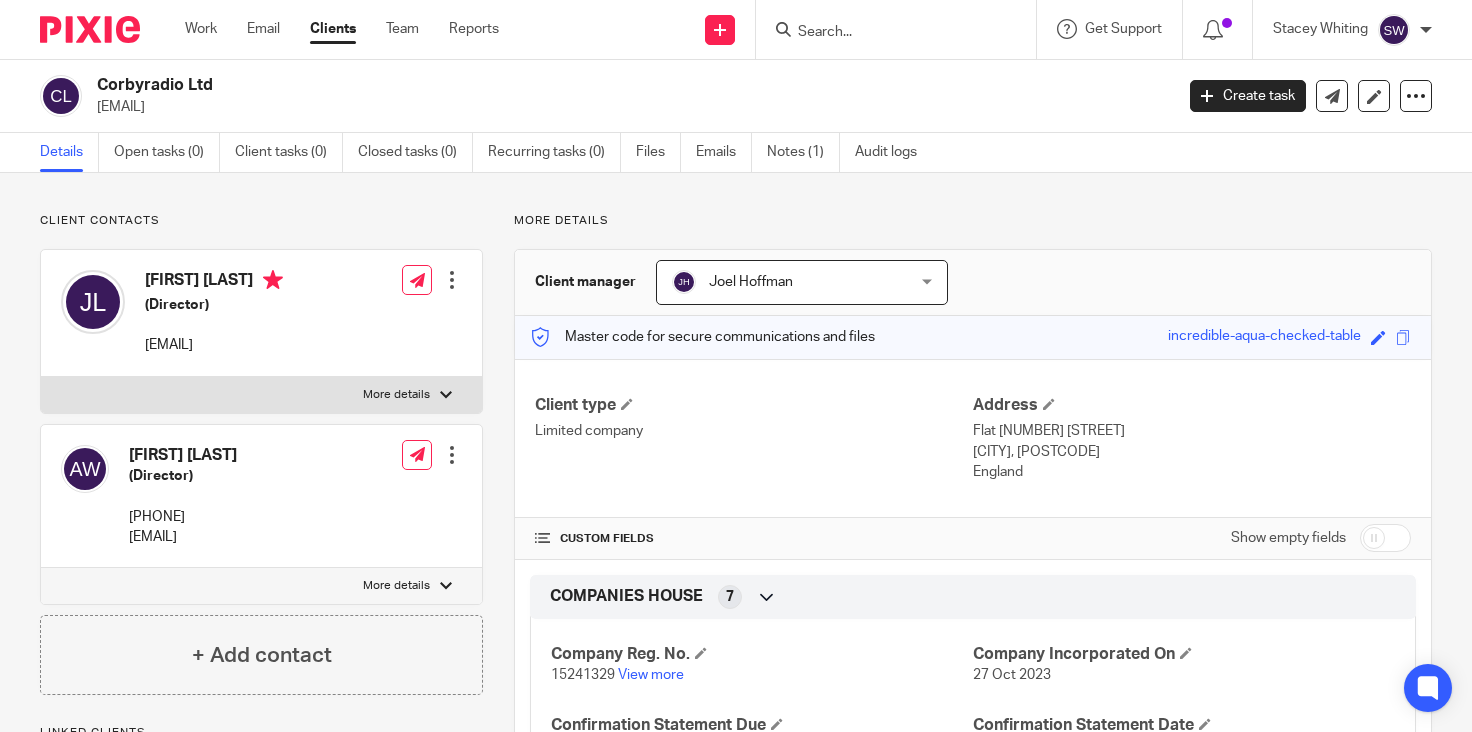 scroll, scrollTop: 0, scrollLeft: 0, axis: both 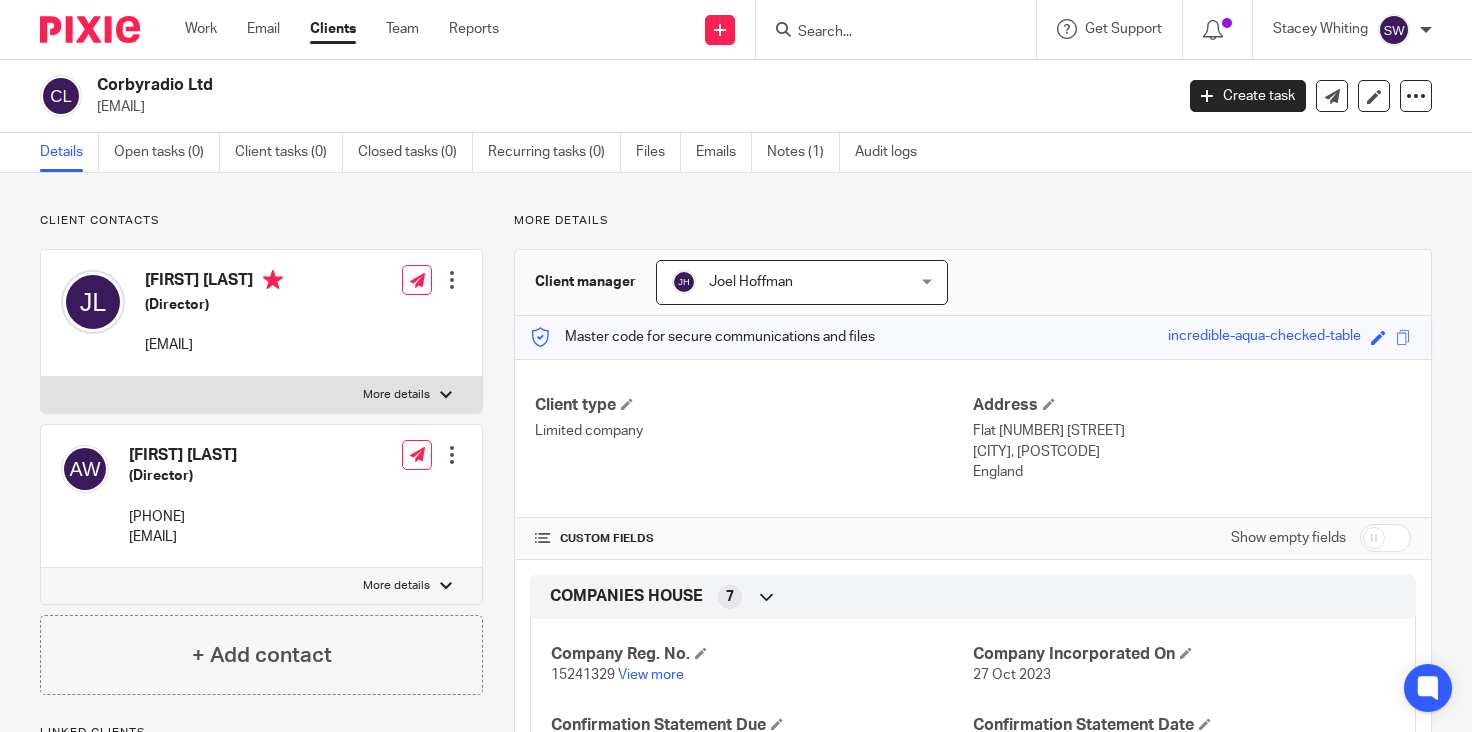 click at bounding box center (896, 29) 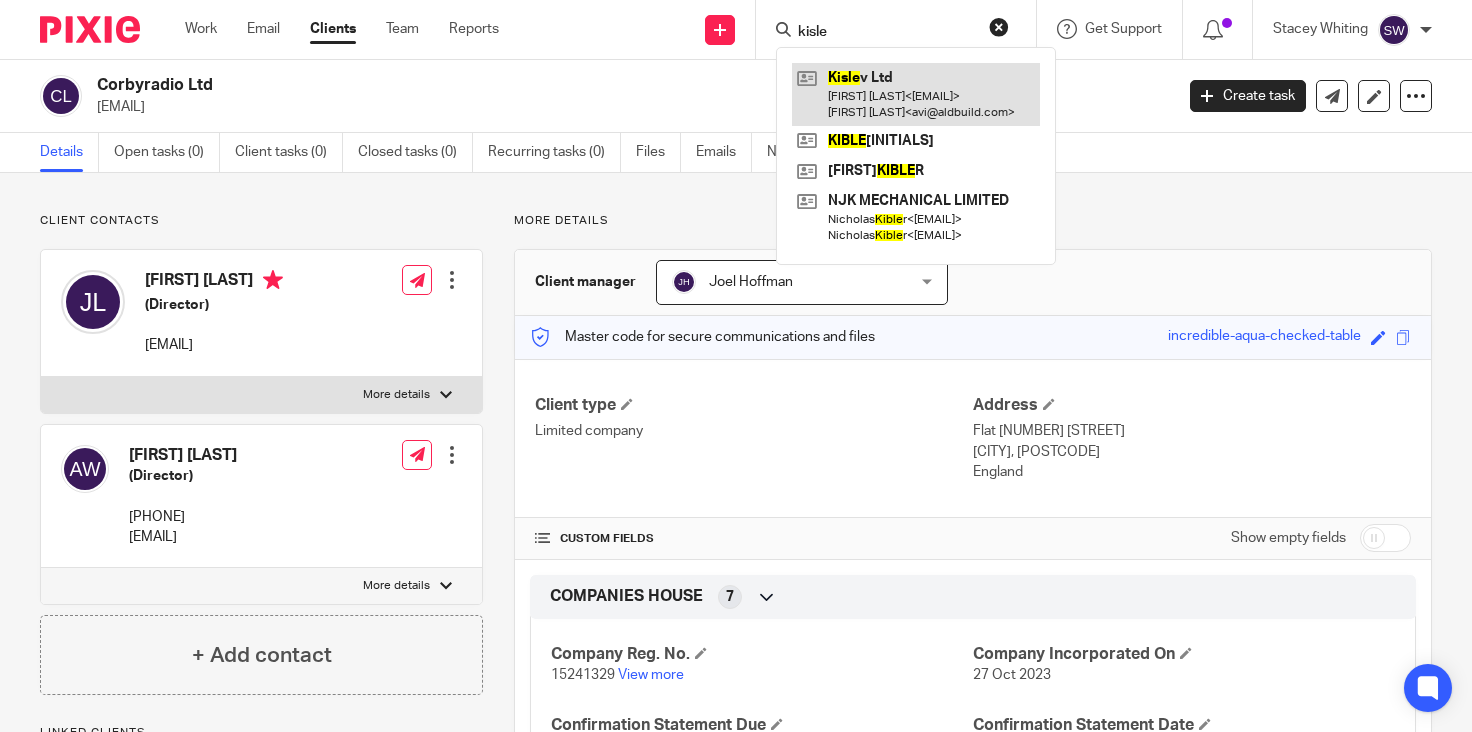 type on "kisle" 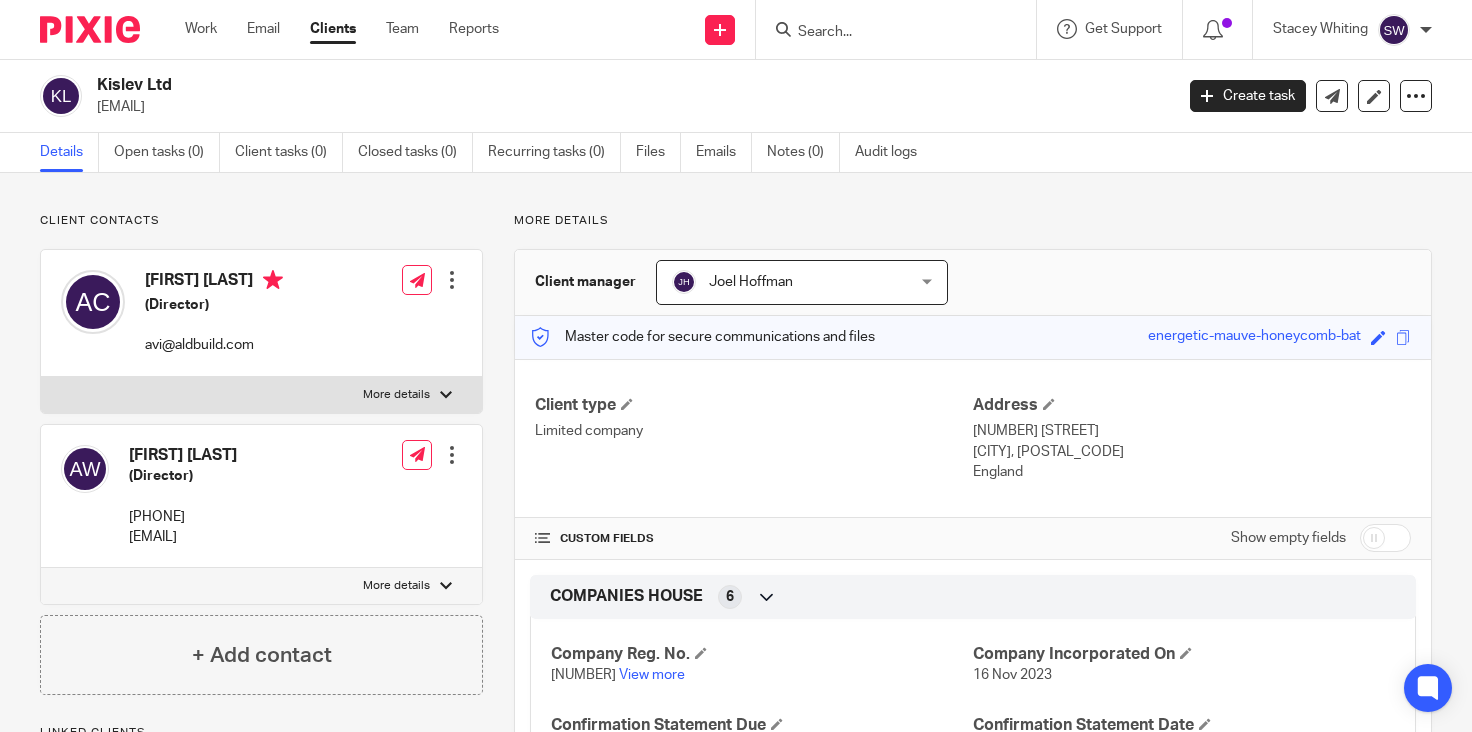scroll, scrollTop: 0, scrollLeft: 0, axis: both 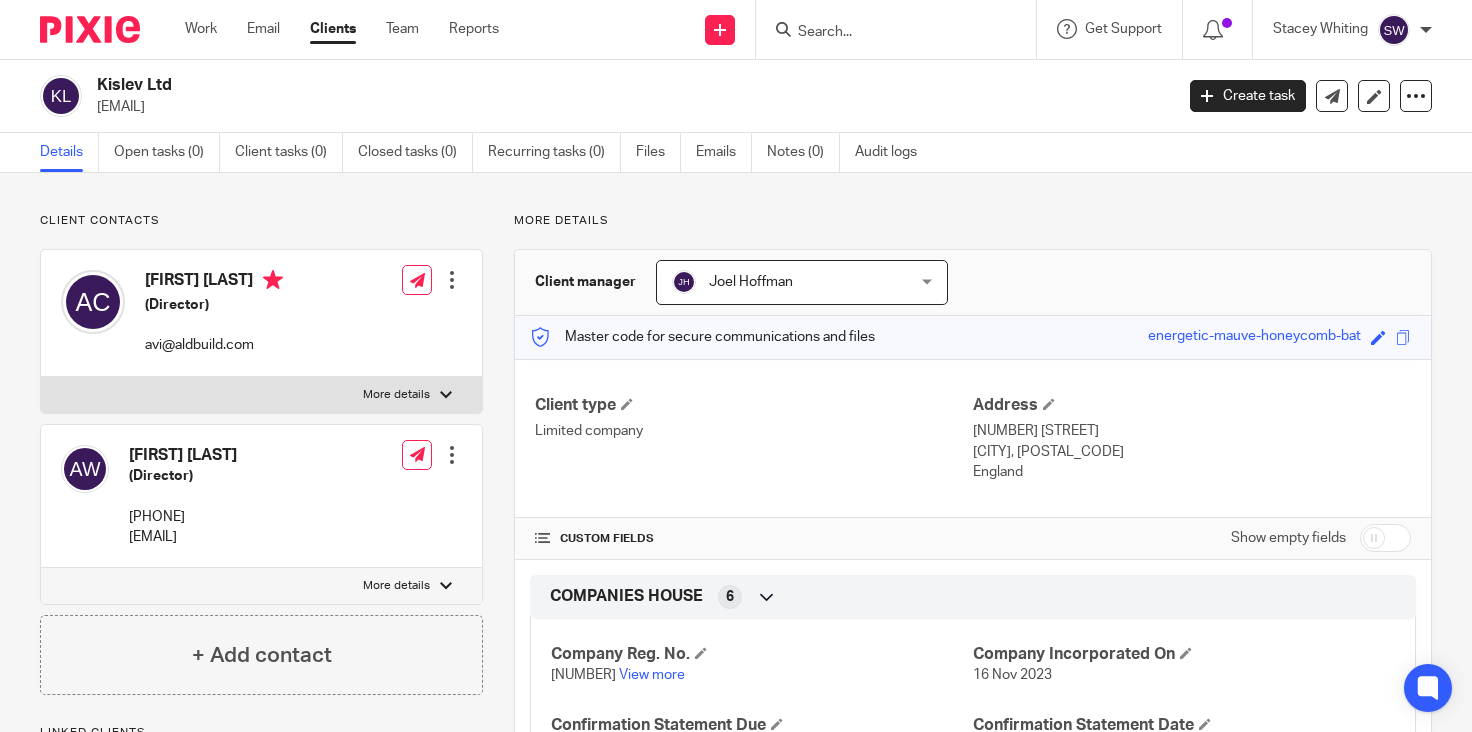 click at bounding box center (886, 33) 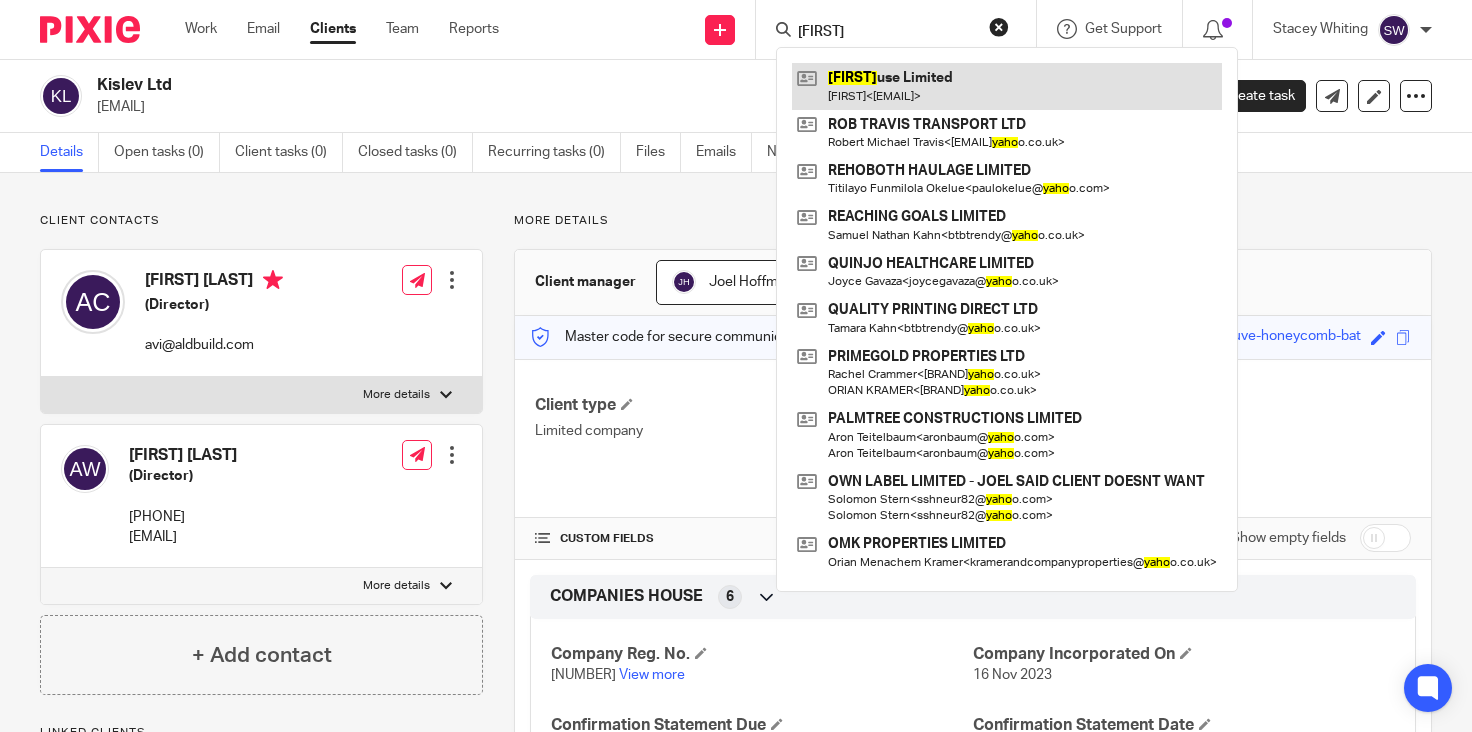 type on "yiho" 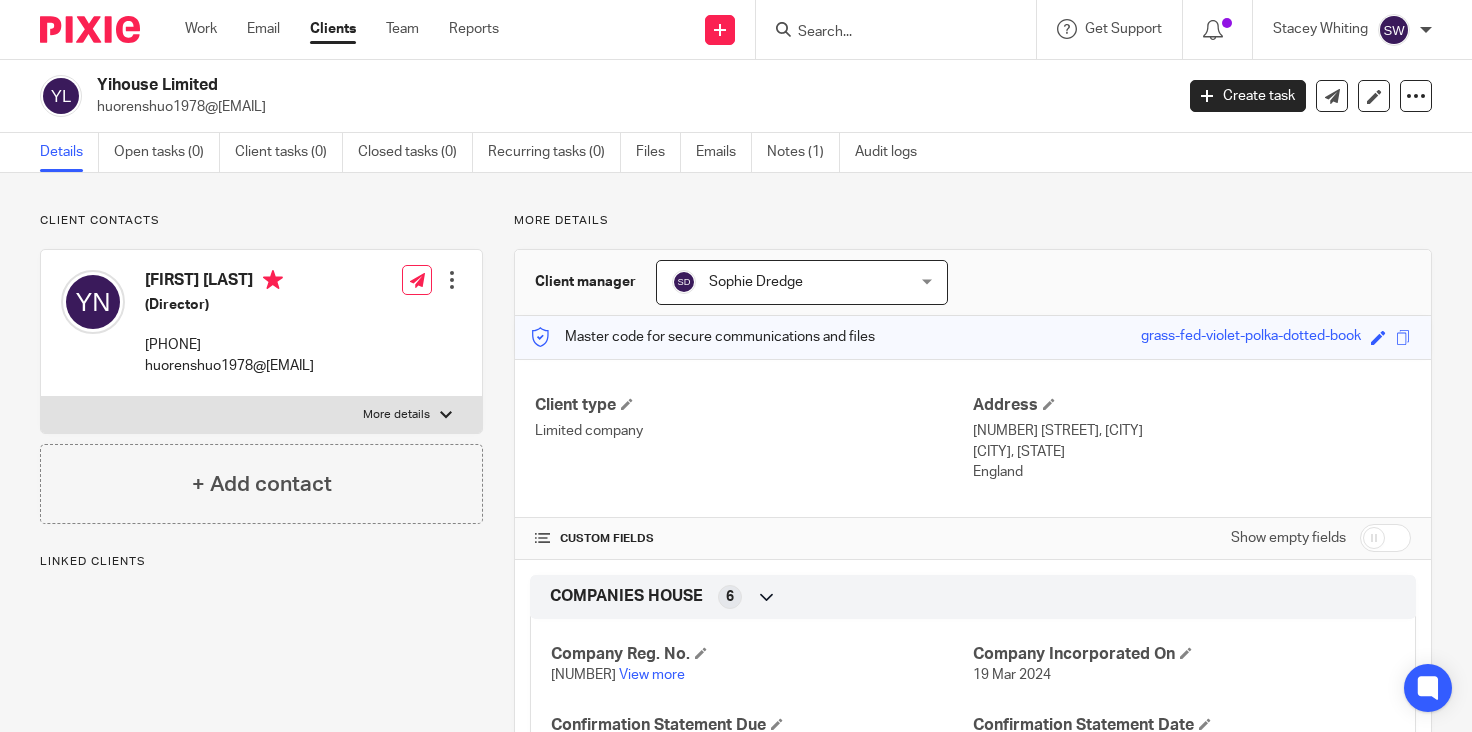 scroll, scrollTop: 0, scrollLeft: 0, axis: both 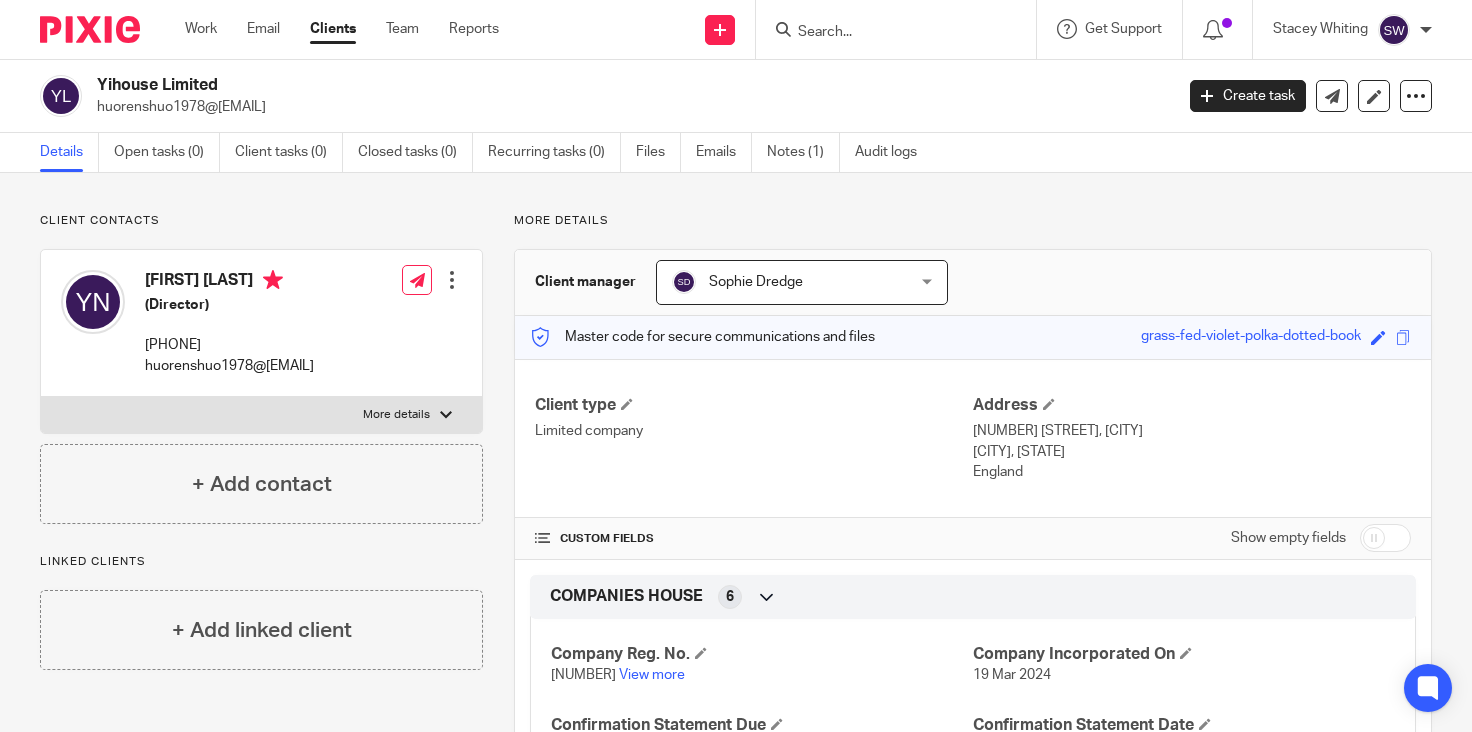 click at bounding box center (886, 33) 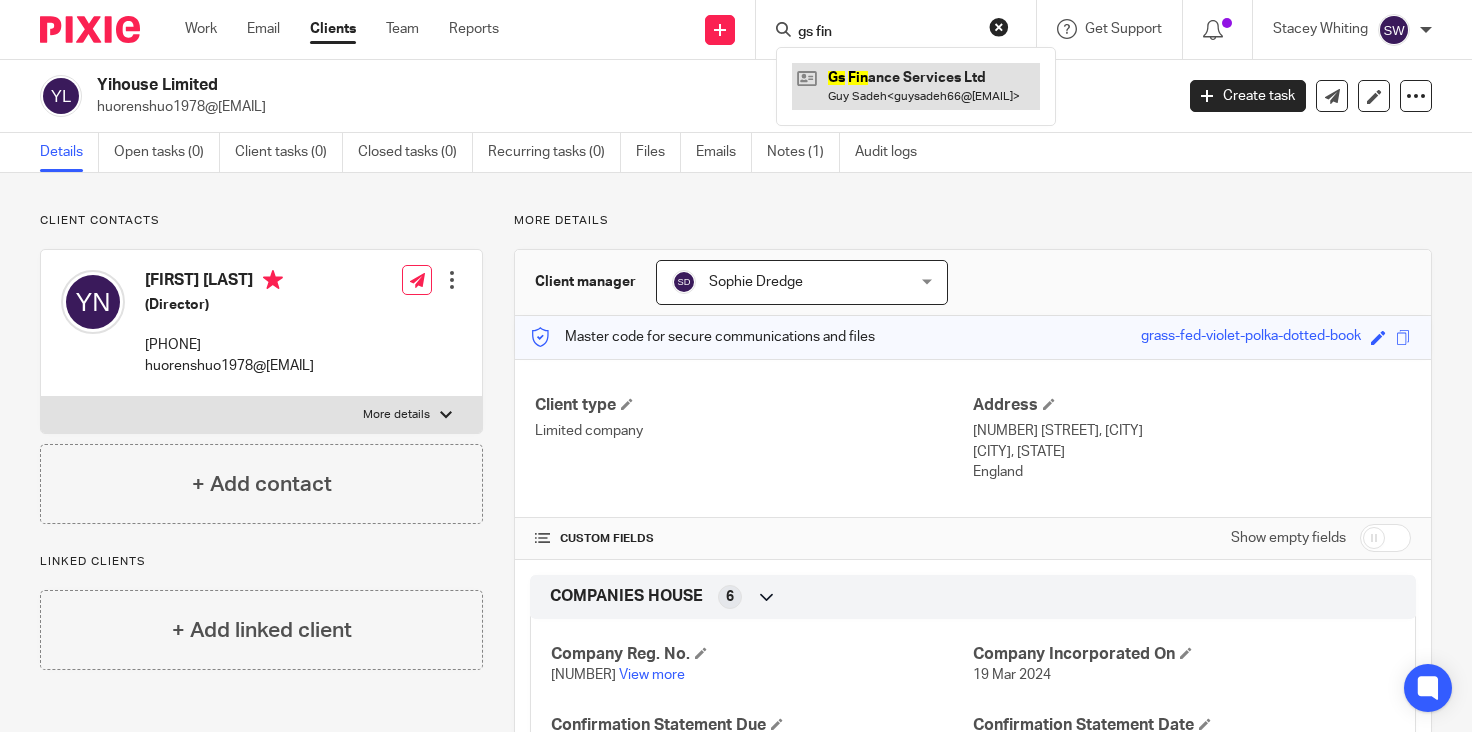 type on "gs fin" 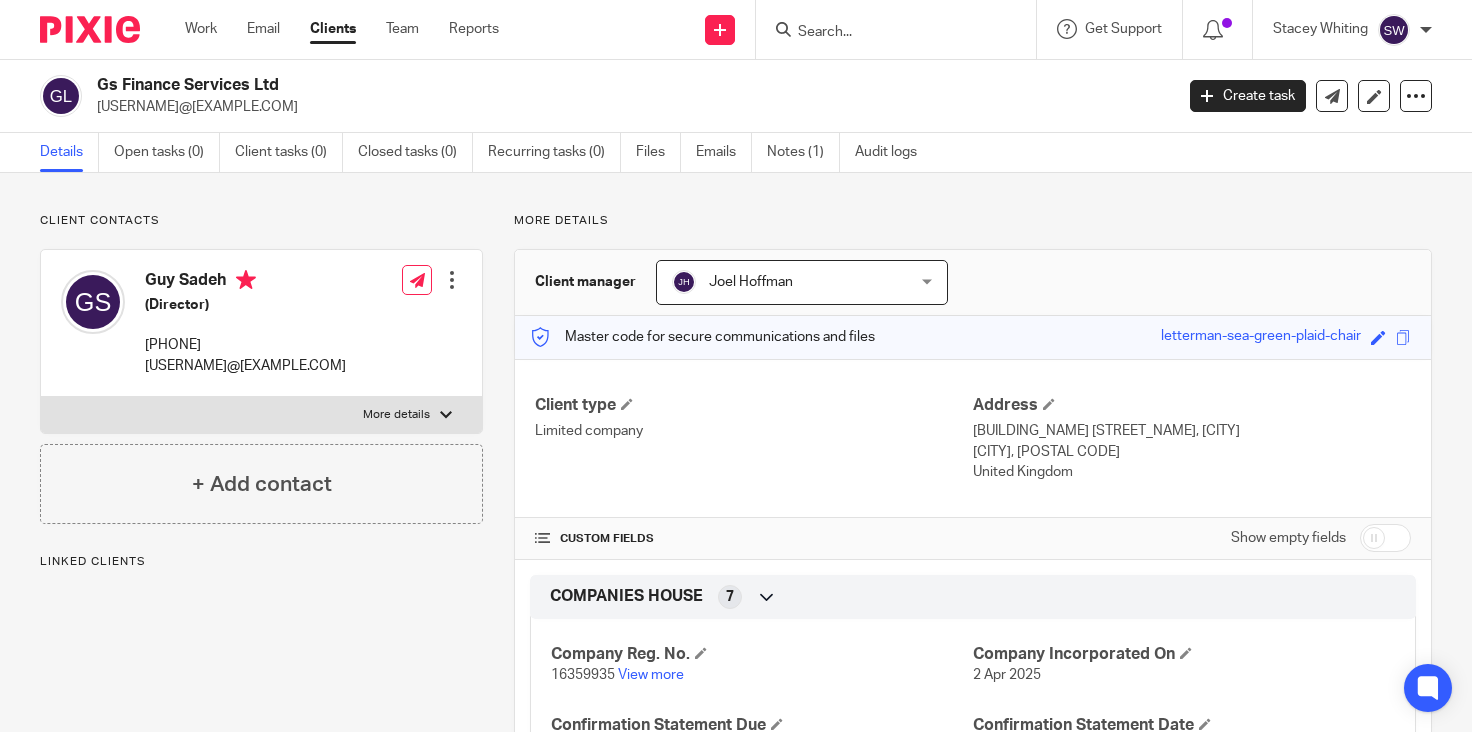 scroll, scrollTop: 0, scrollLeft: 0, axis: both 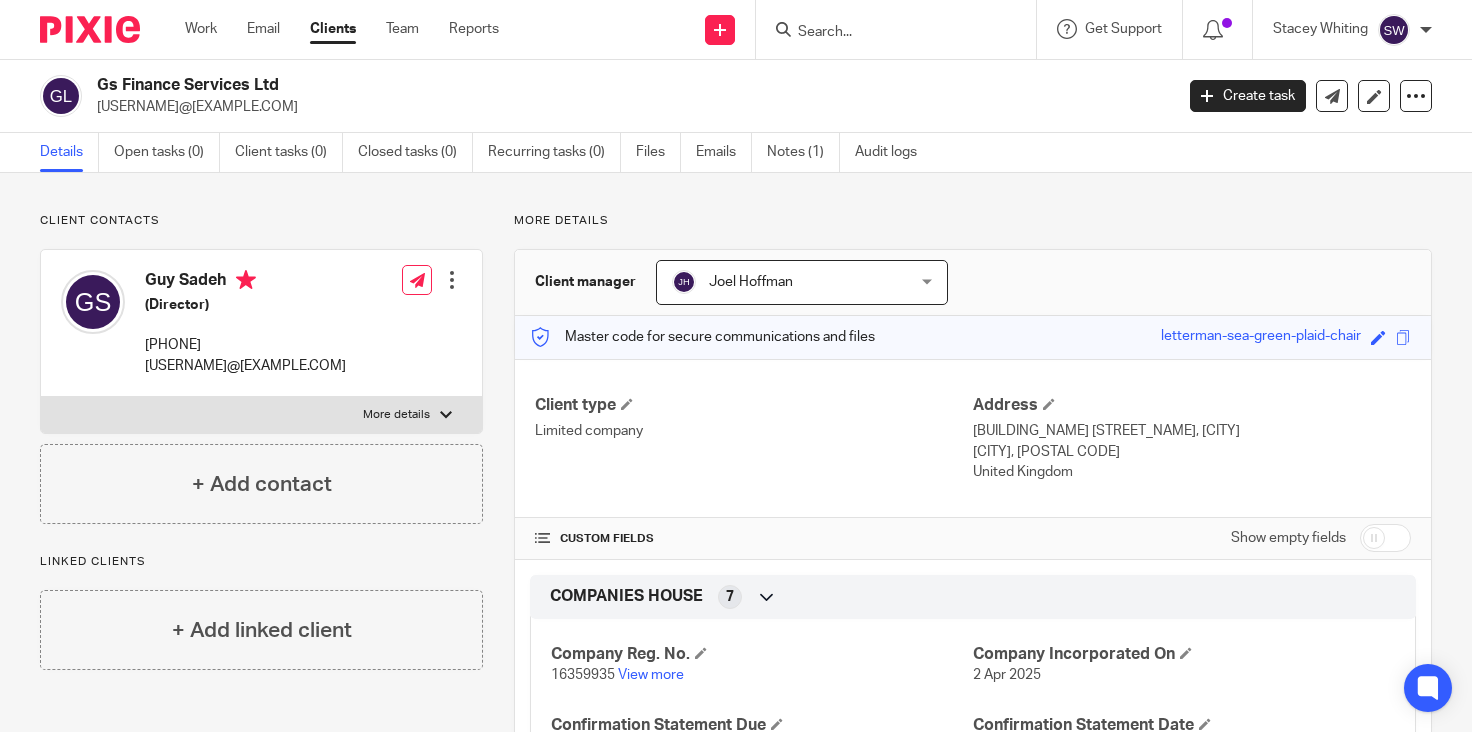 click at bounding box center (886, 33) 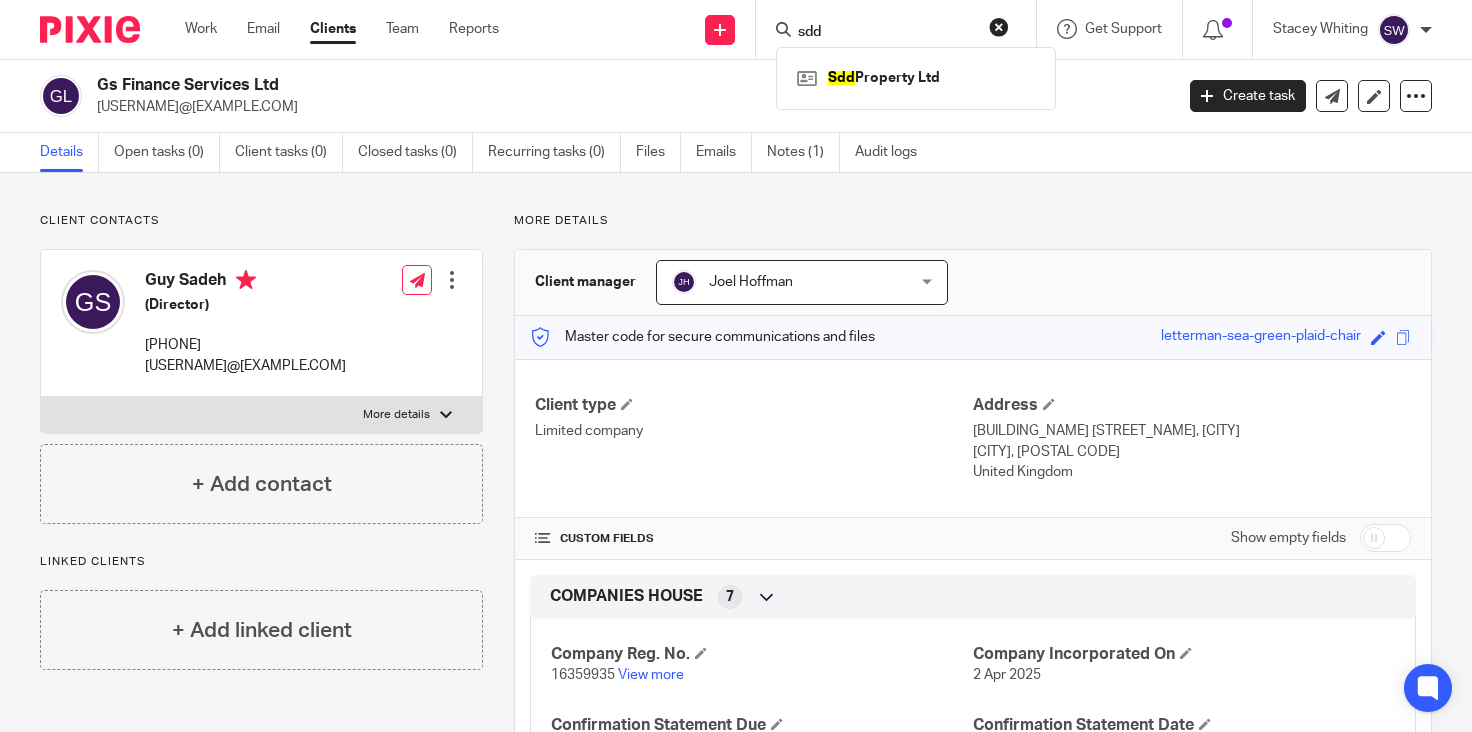 type on "sdd" 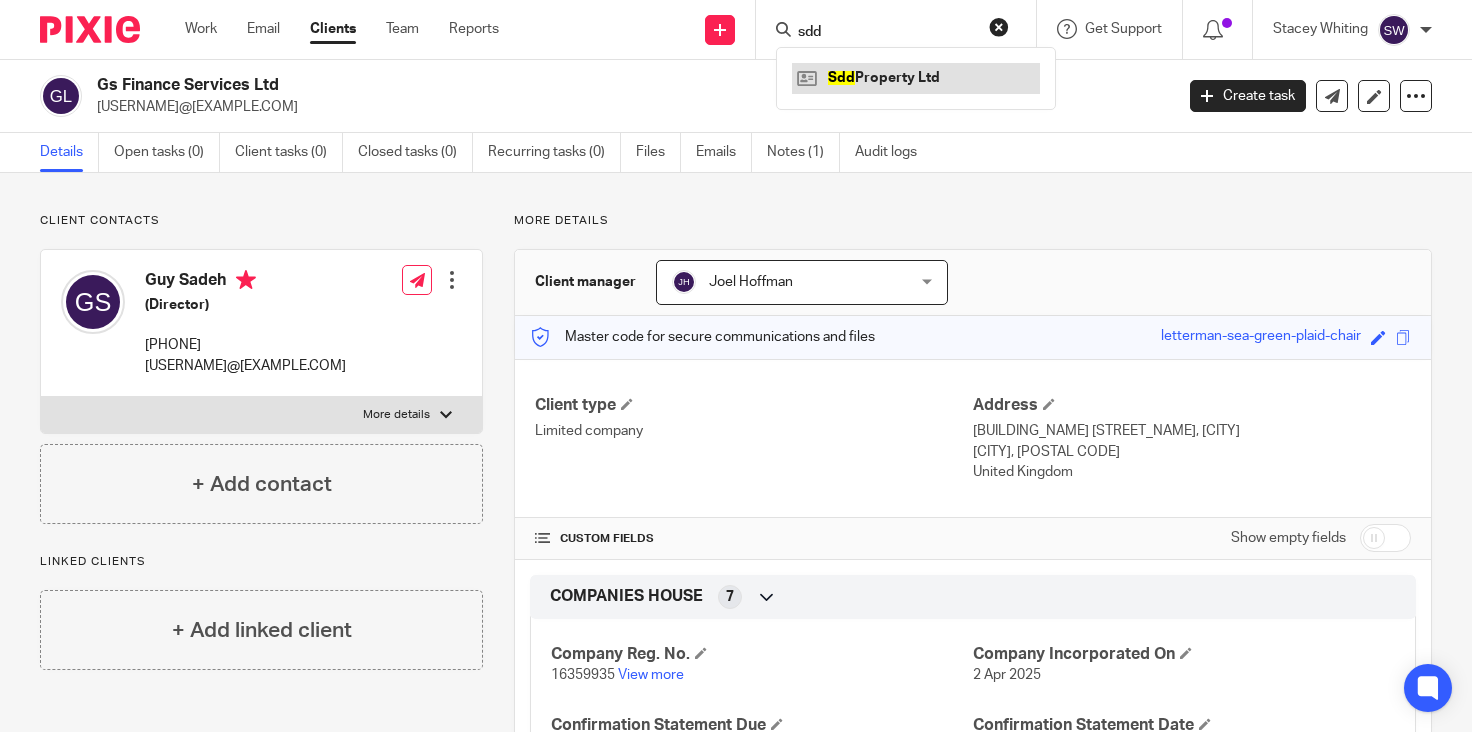 drag, startPoint x: 874, startPoint y: 97, endPoint x: 877, endPoint y: 81, distance: 16.27882 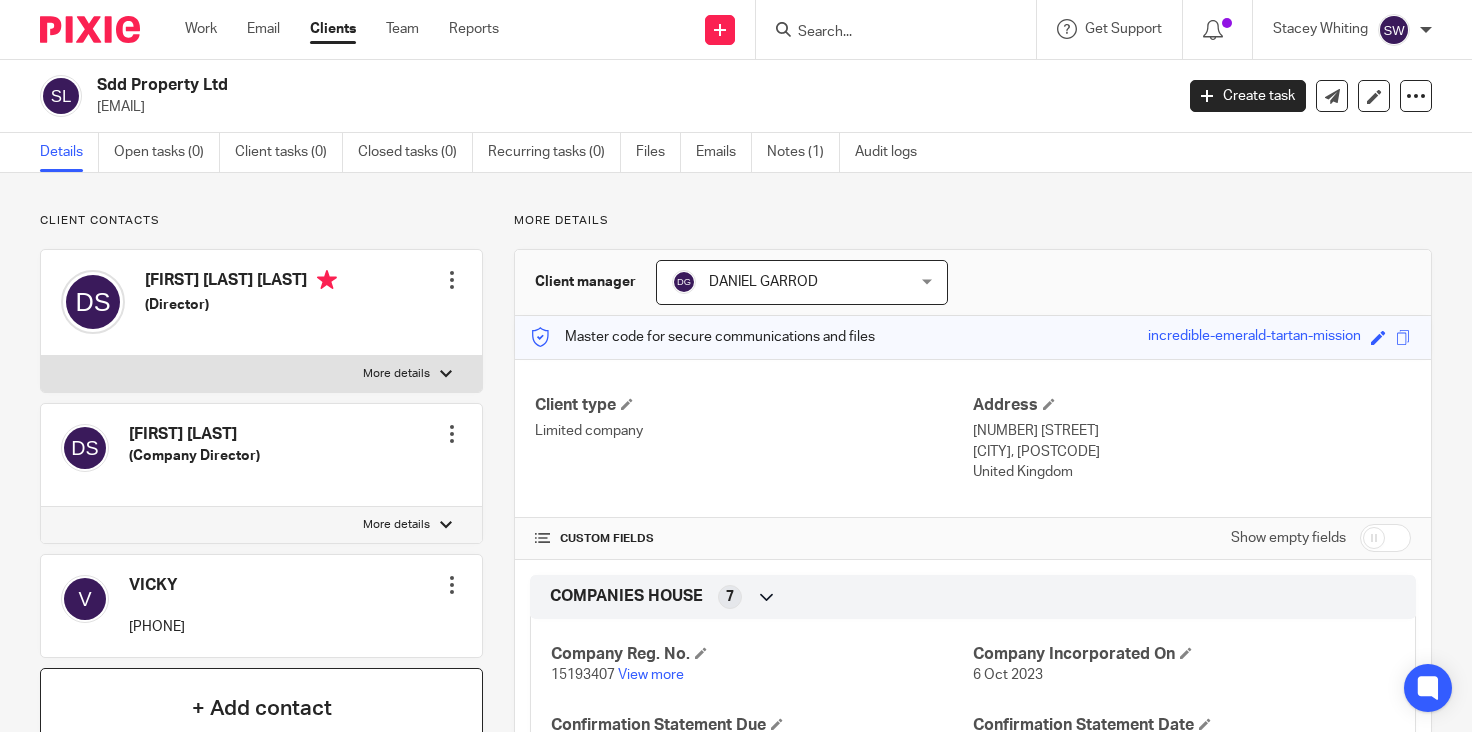 scroll, scrollTop: 0, scrollLeft: 0, axis: both 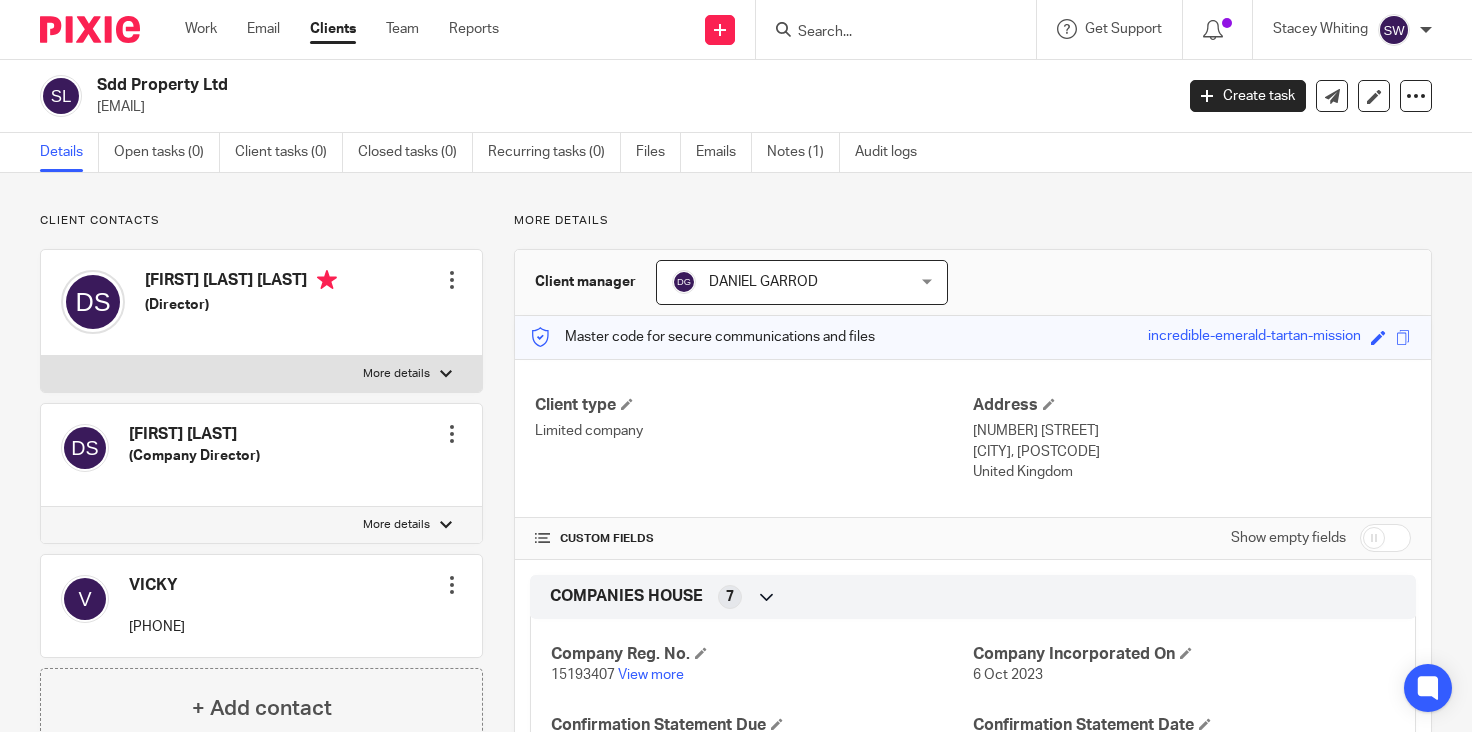 click at bounding box center (886, 33) 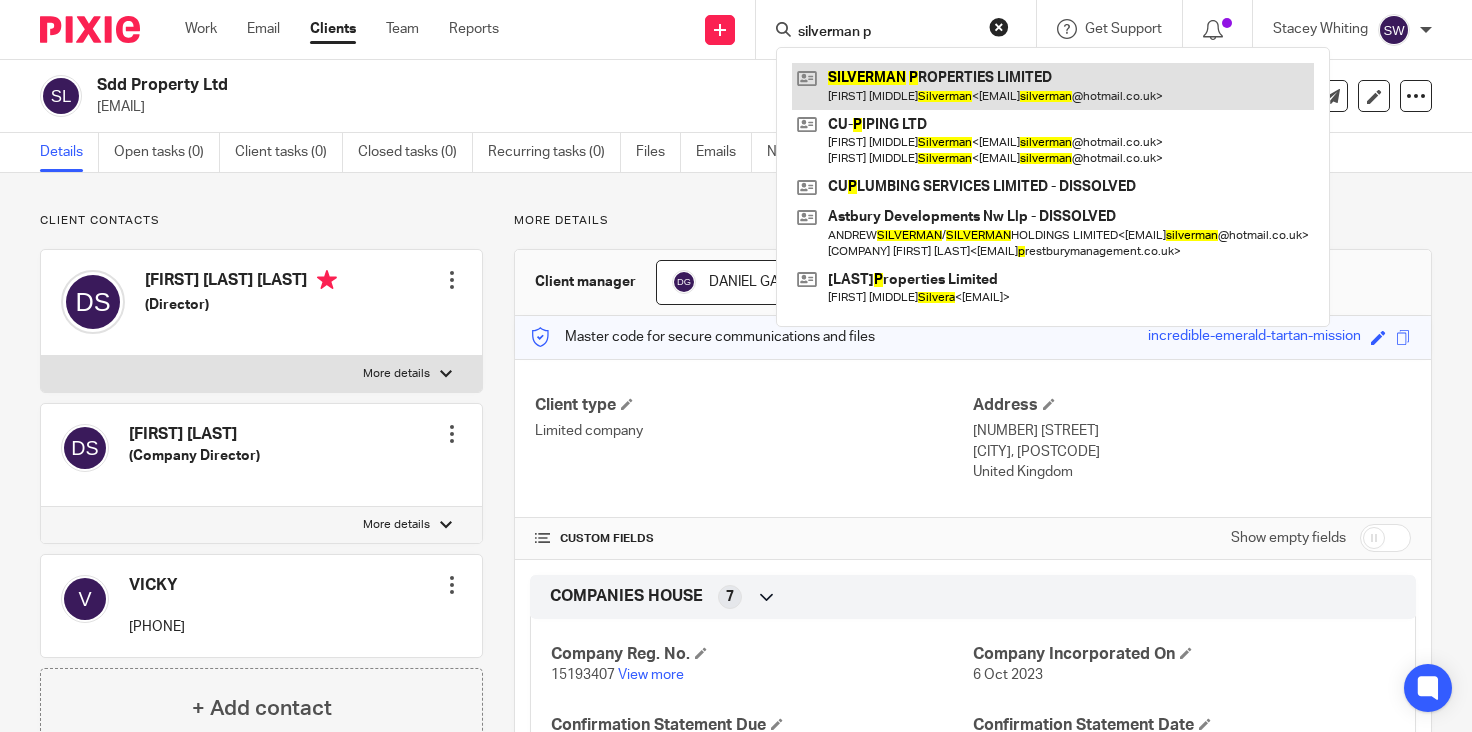 type on "silverman p" 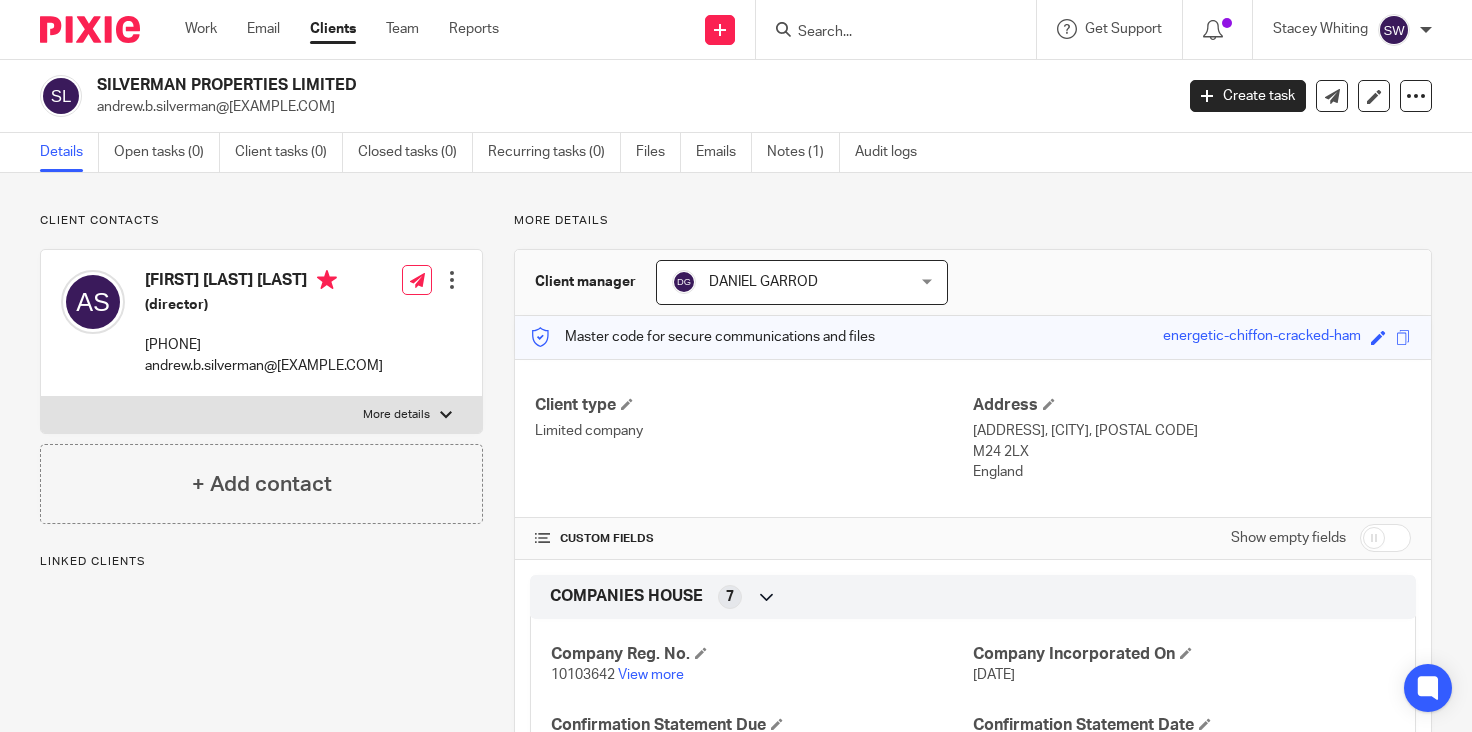 scroll, scrollTop: 0, scrollLeft: 0, axis: both 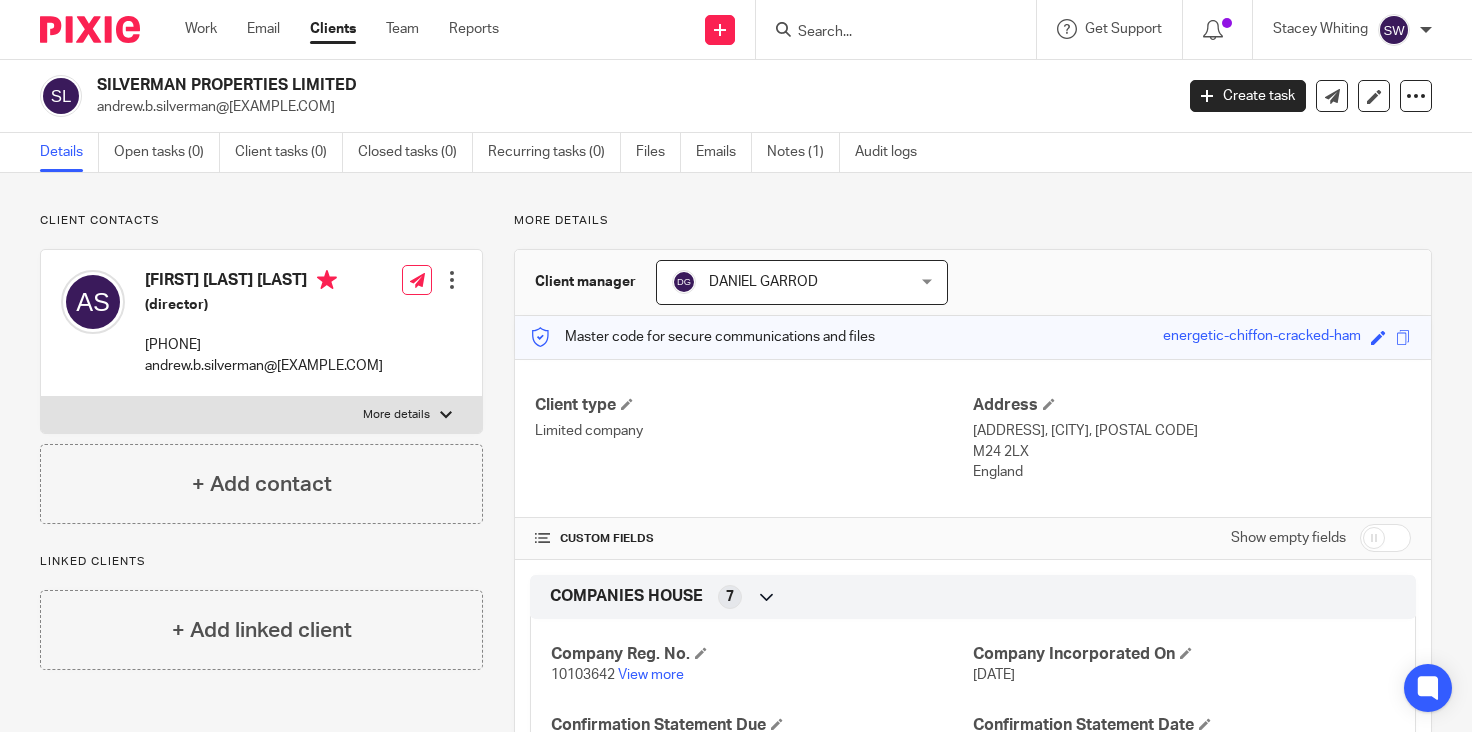 click at bounding box center [896, 29] 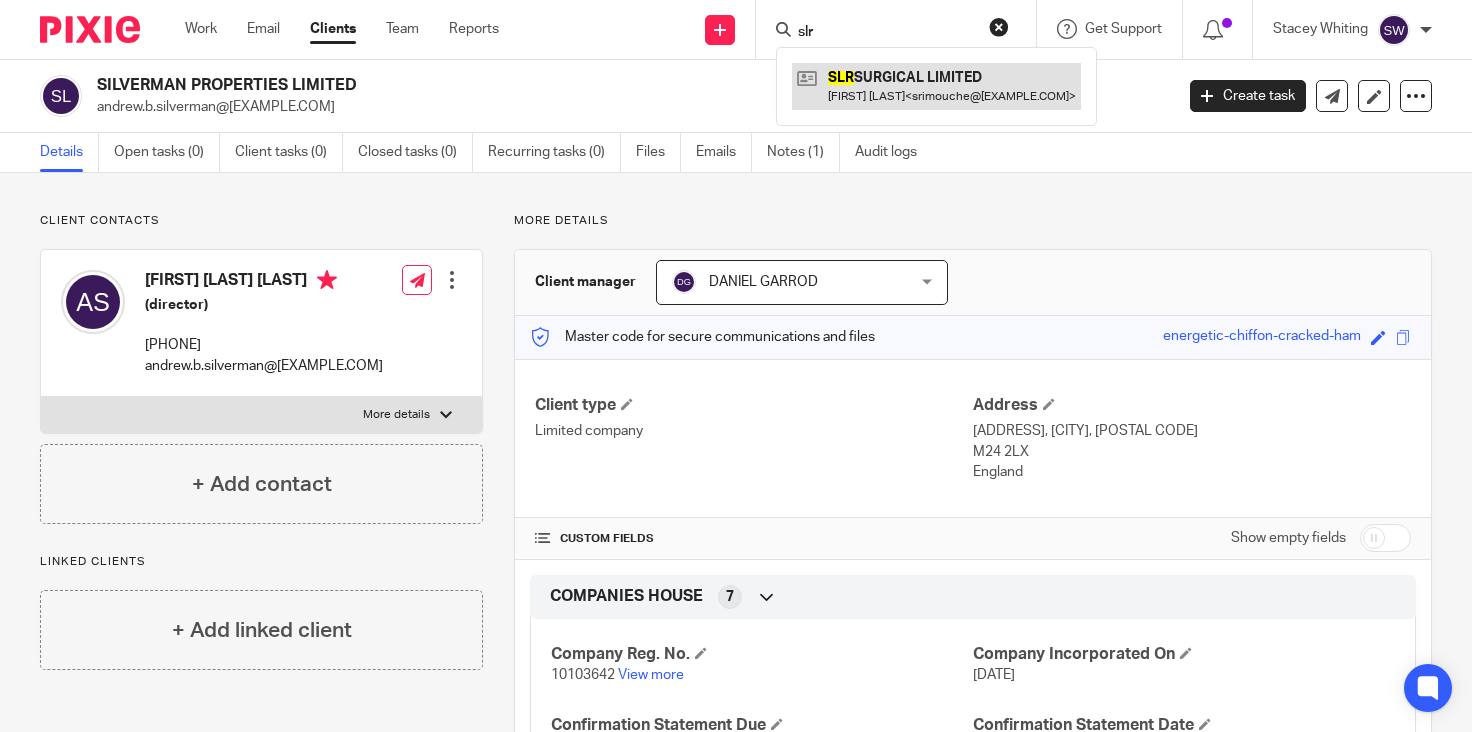 type on "slr" 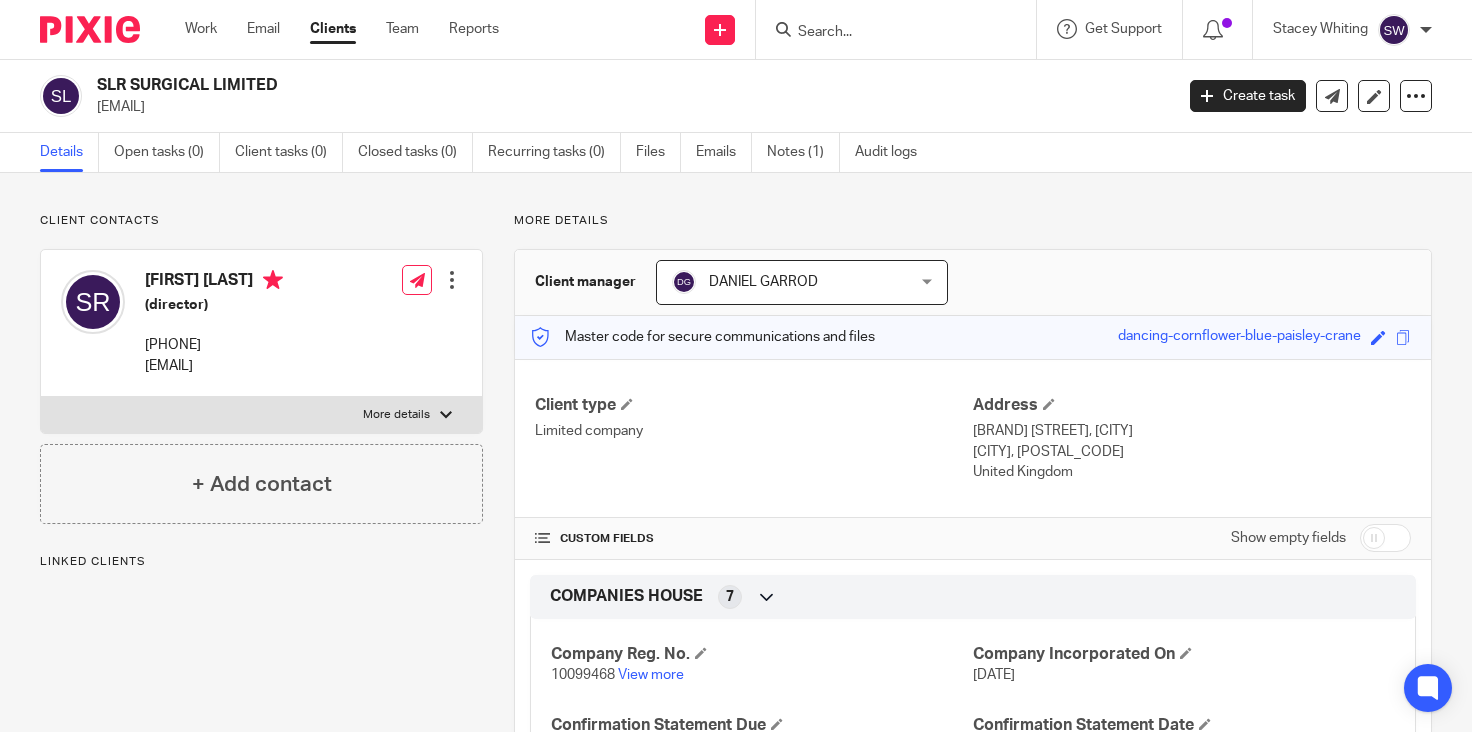 scroll, scrollTop: 0, scrollLeft: 0, axis: both 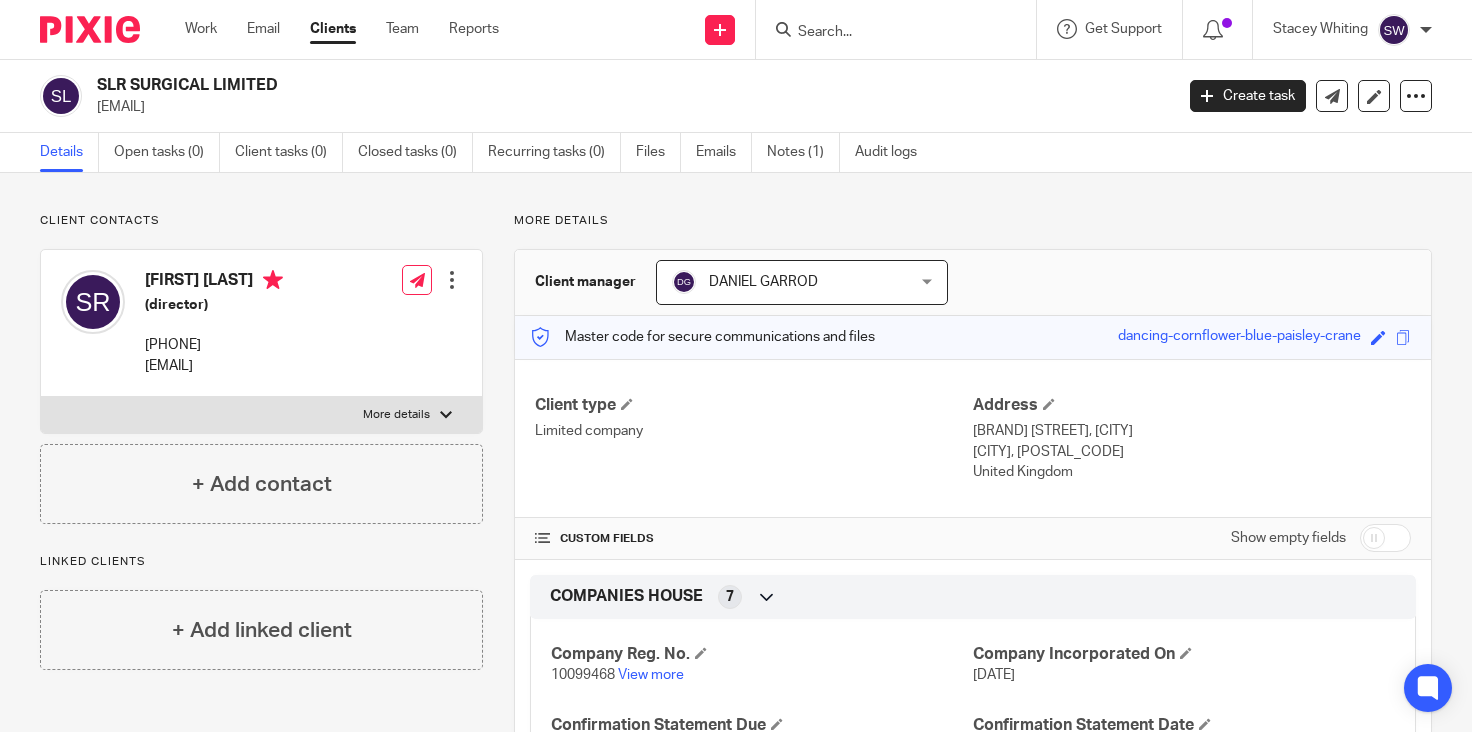 click at bounding box center [886, 33] 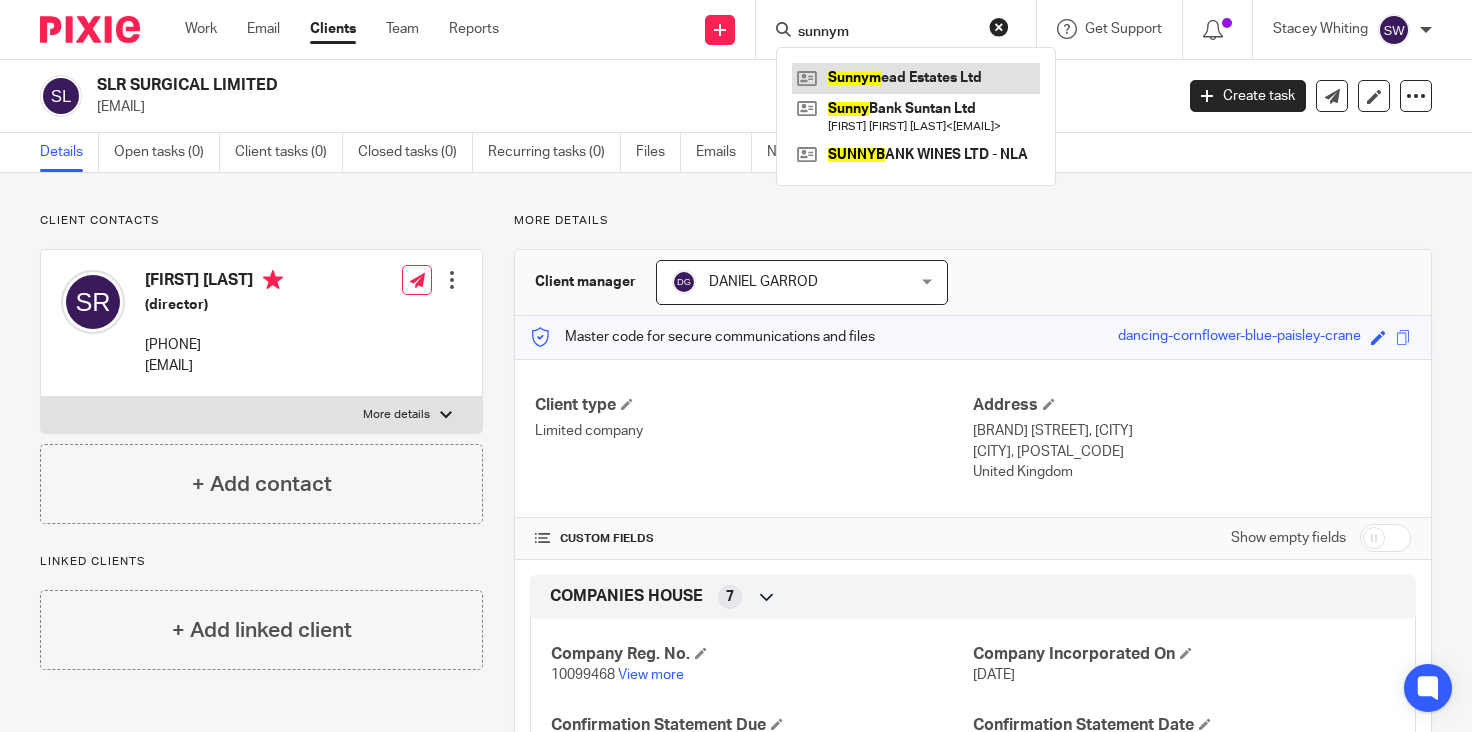 type on "sunnym" 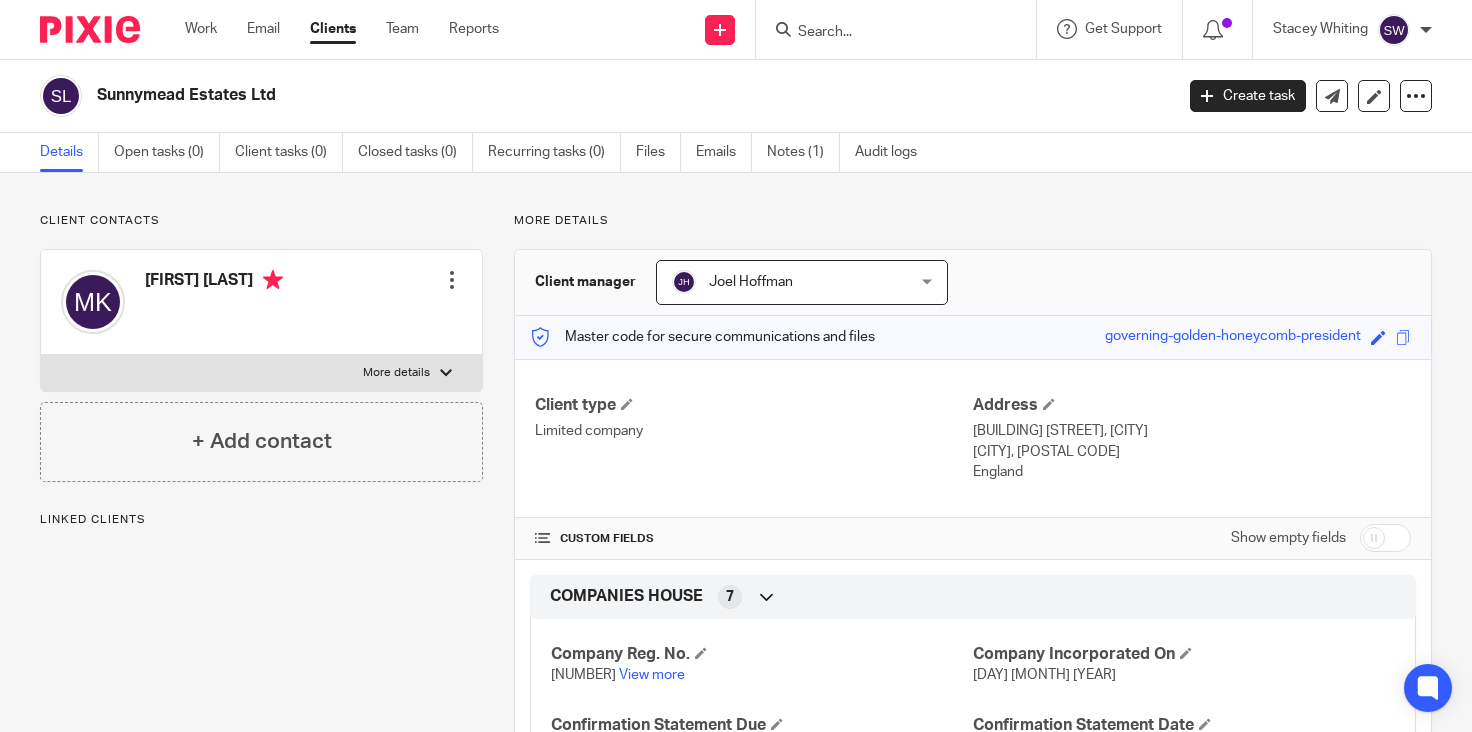 scroll, scrollTop: 0, scrollLeft: 0, axis: both 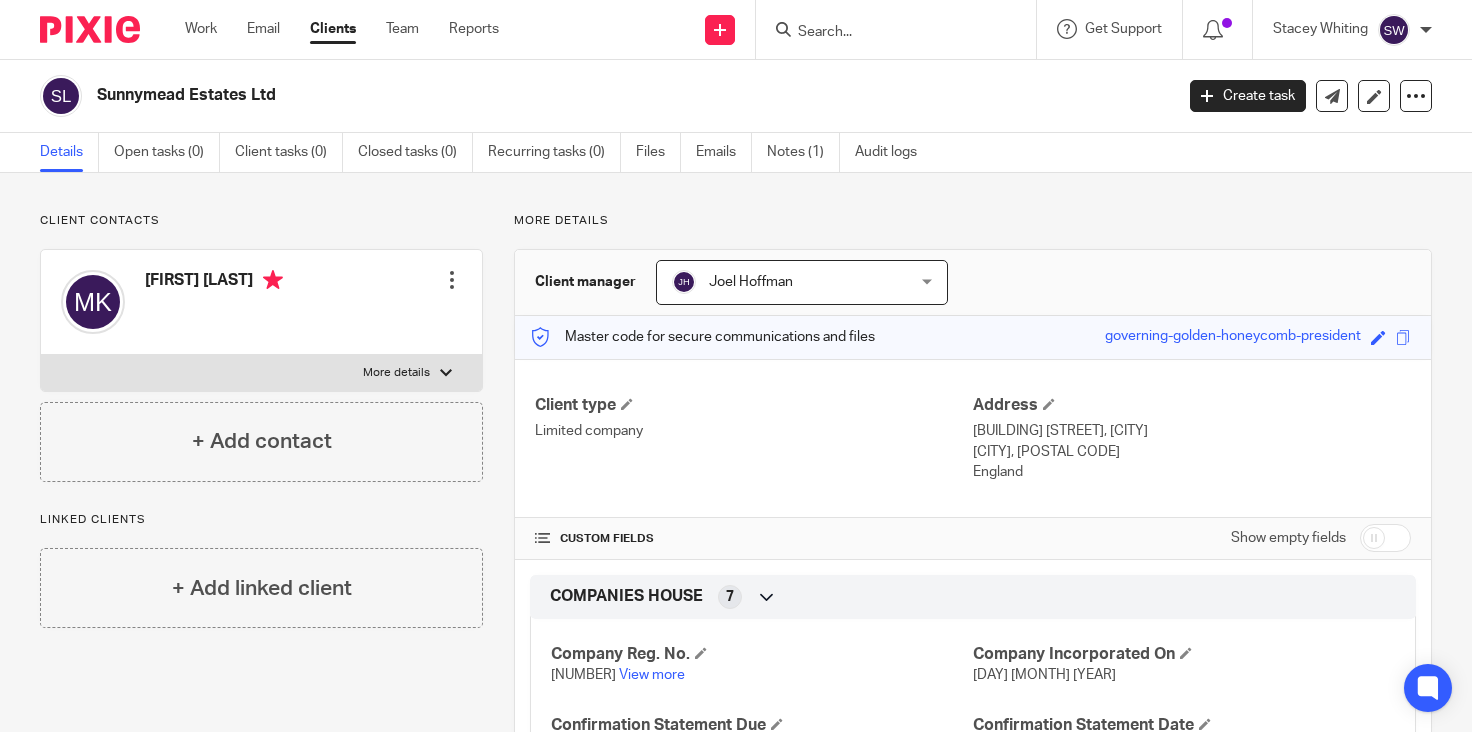 click at bounding box center (886, 33) 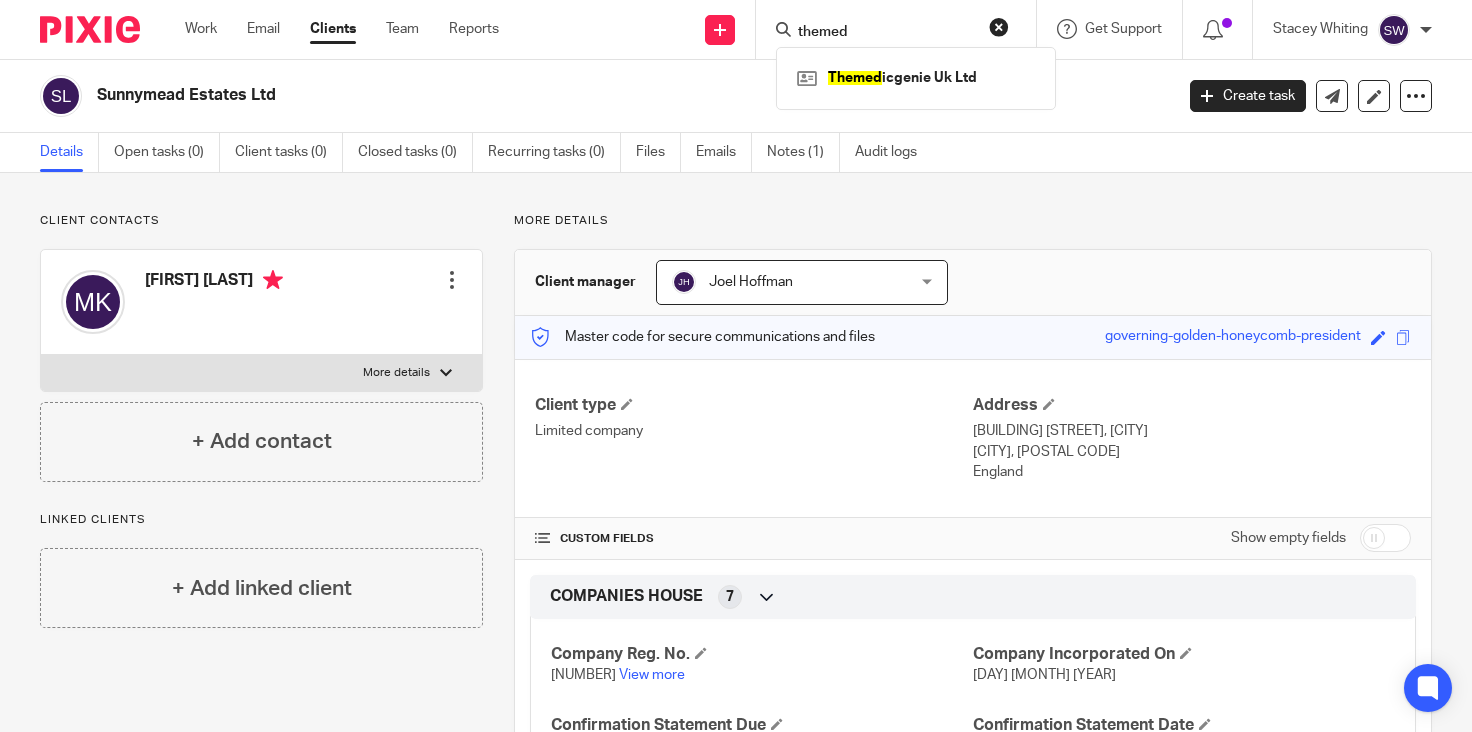 type on "themed" 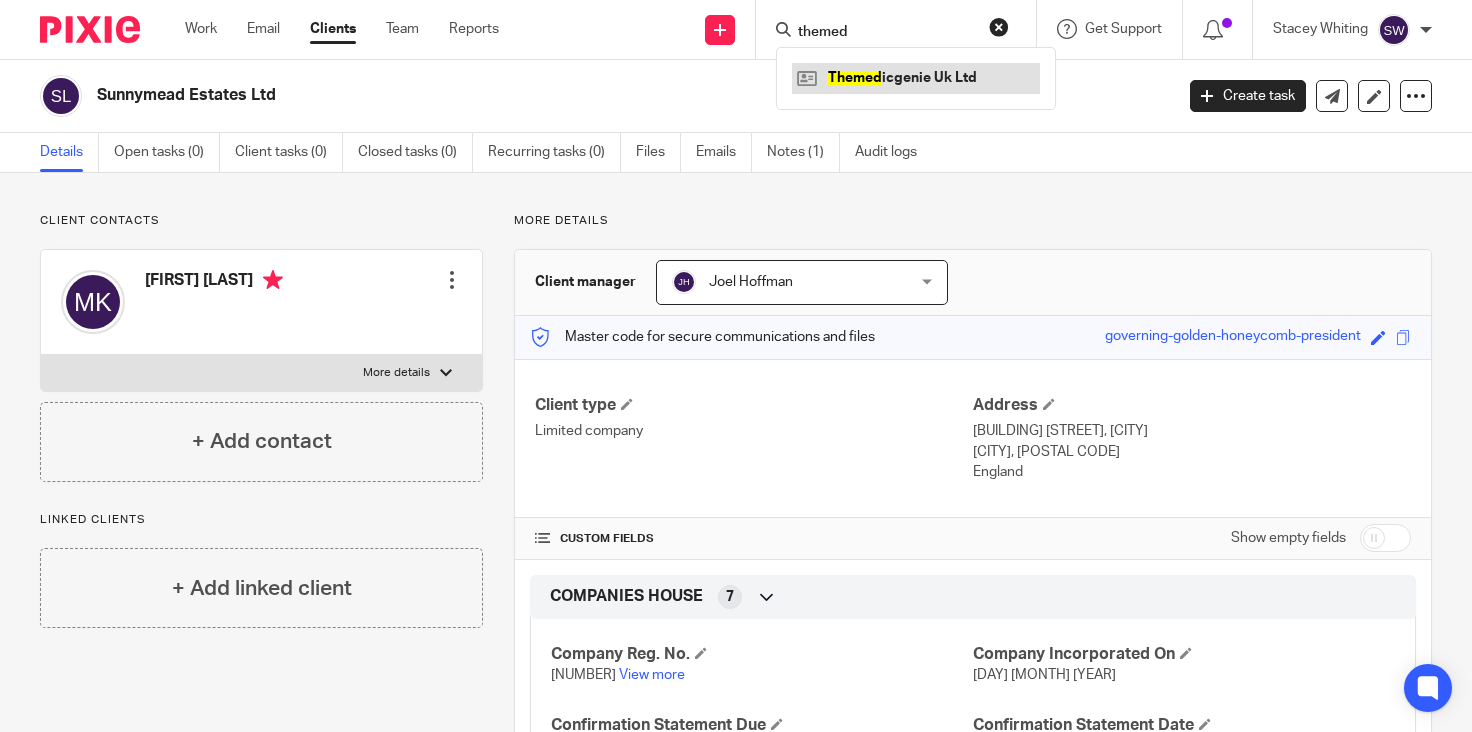 click at bounding box center [916, 78] 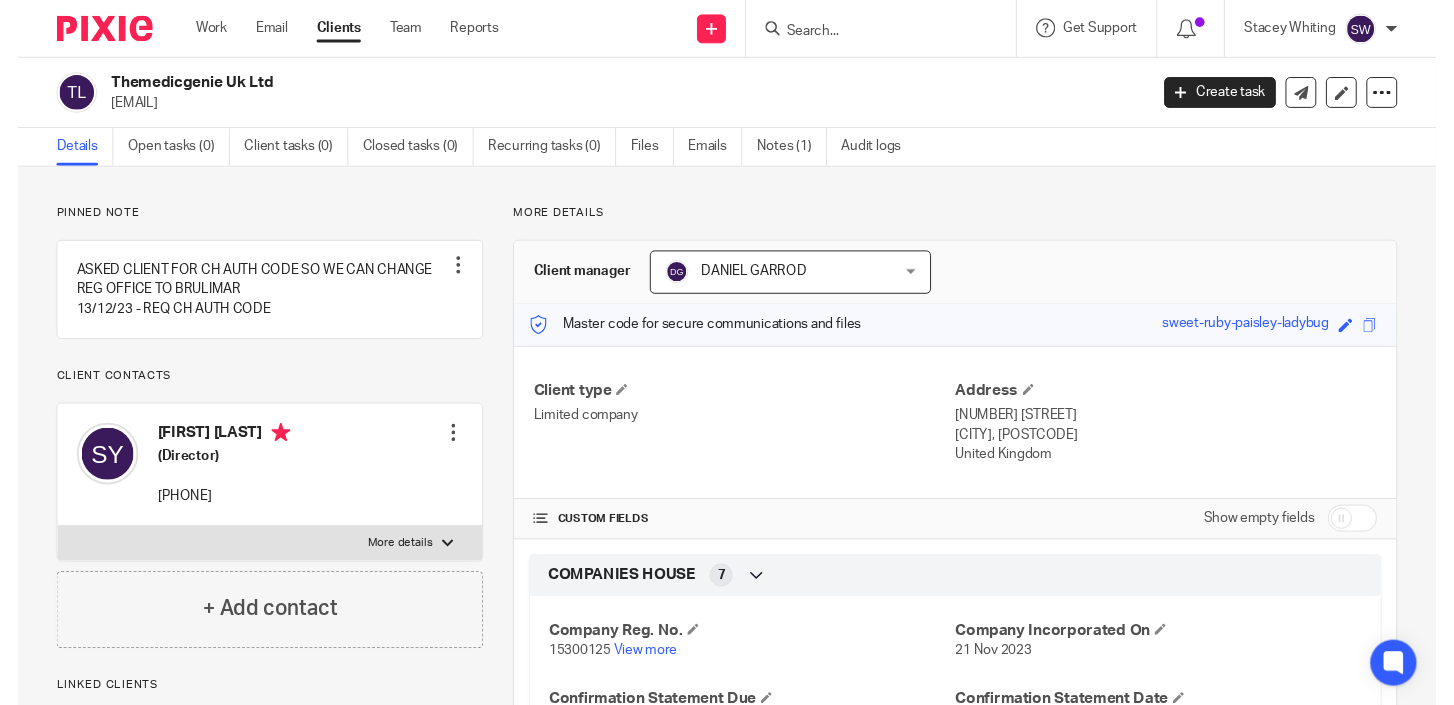 scroll, scrollTop: 0, scrollLeft: 0, axis: both 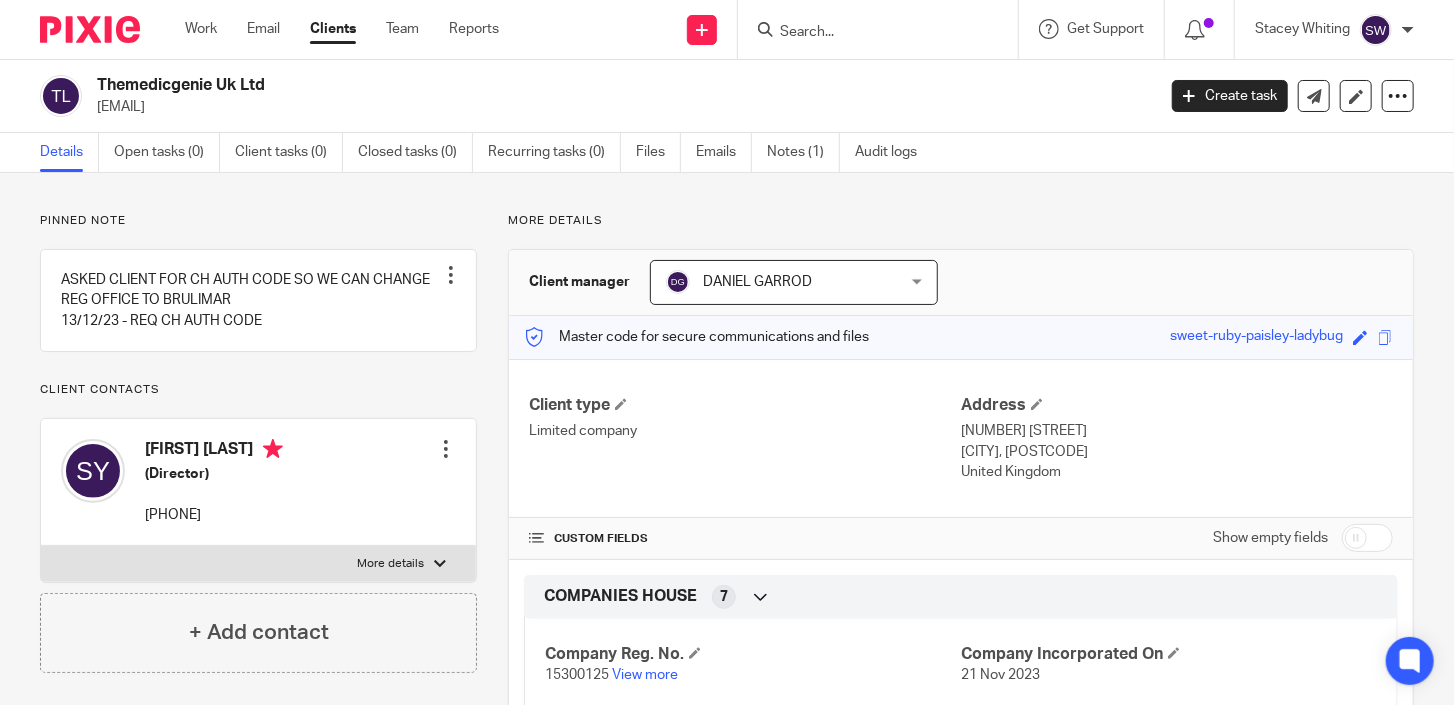 click at bounding box center (884, 29) 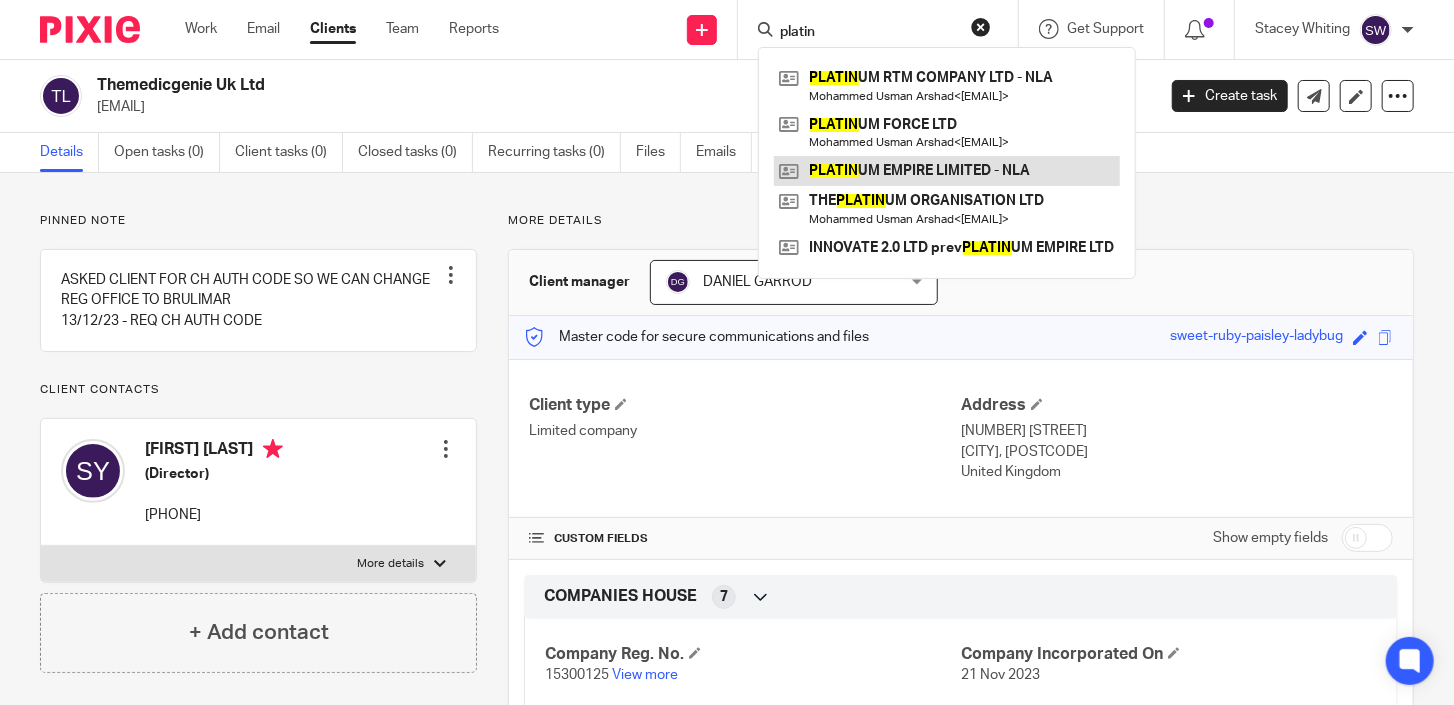 type on "platin" 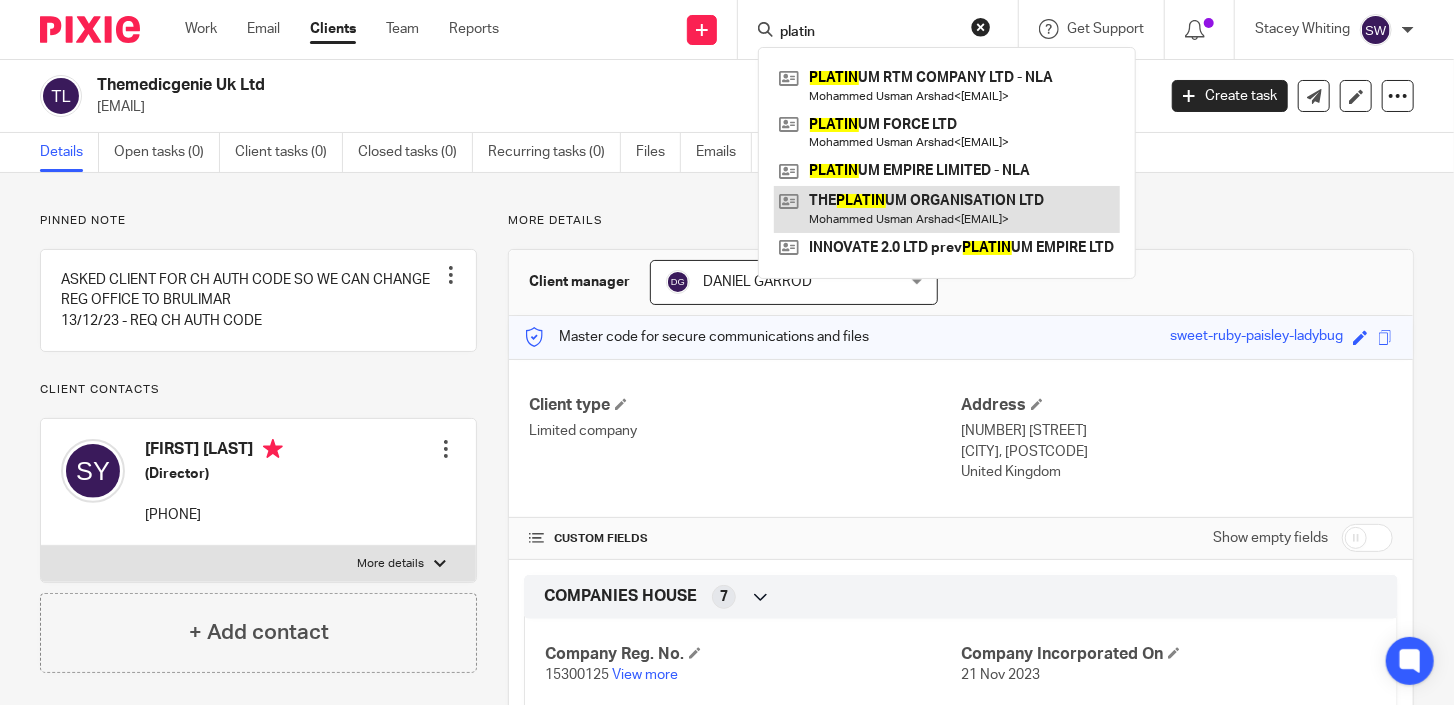 click at bounding box center (947, 209) 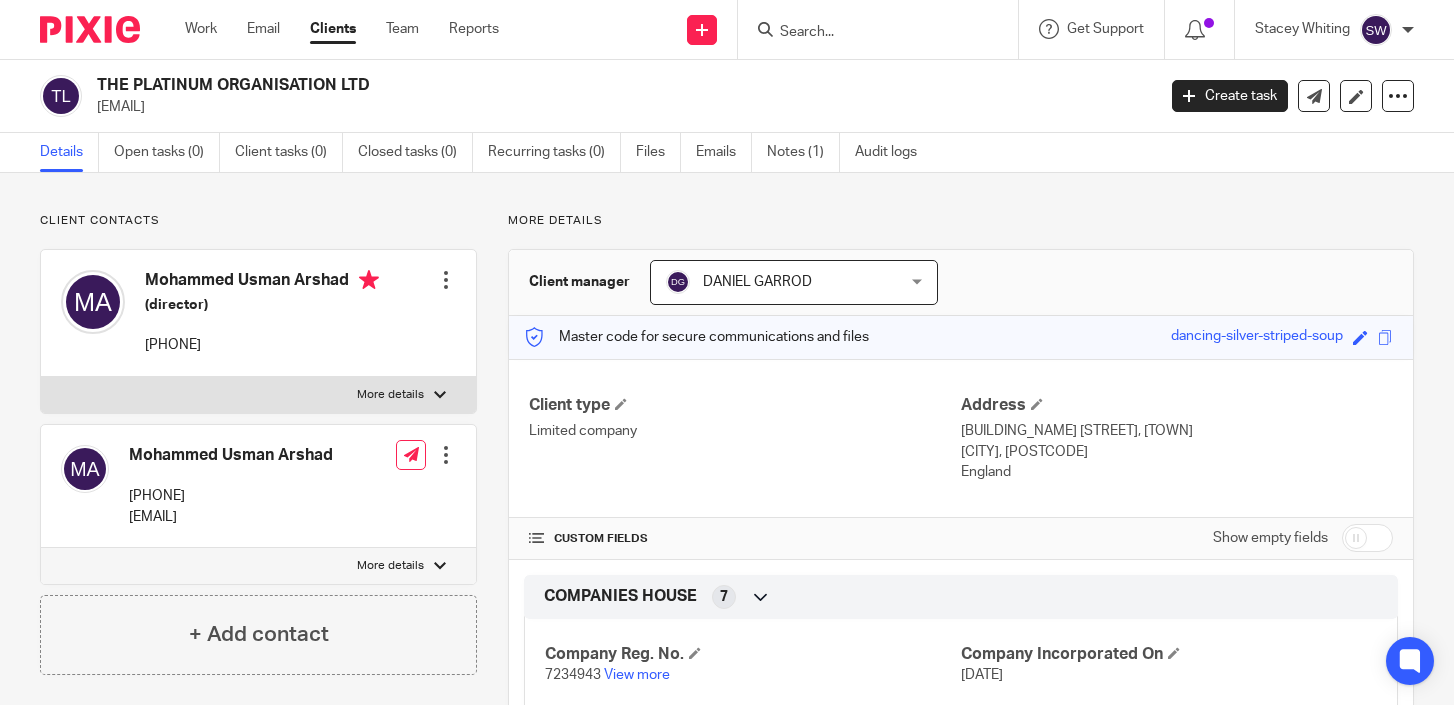 scroll, scrollTop: 0, scrollLeft: 0, axis: both 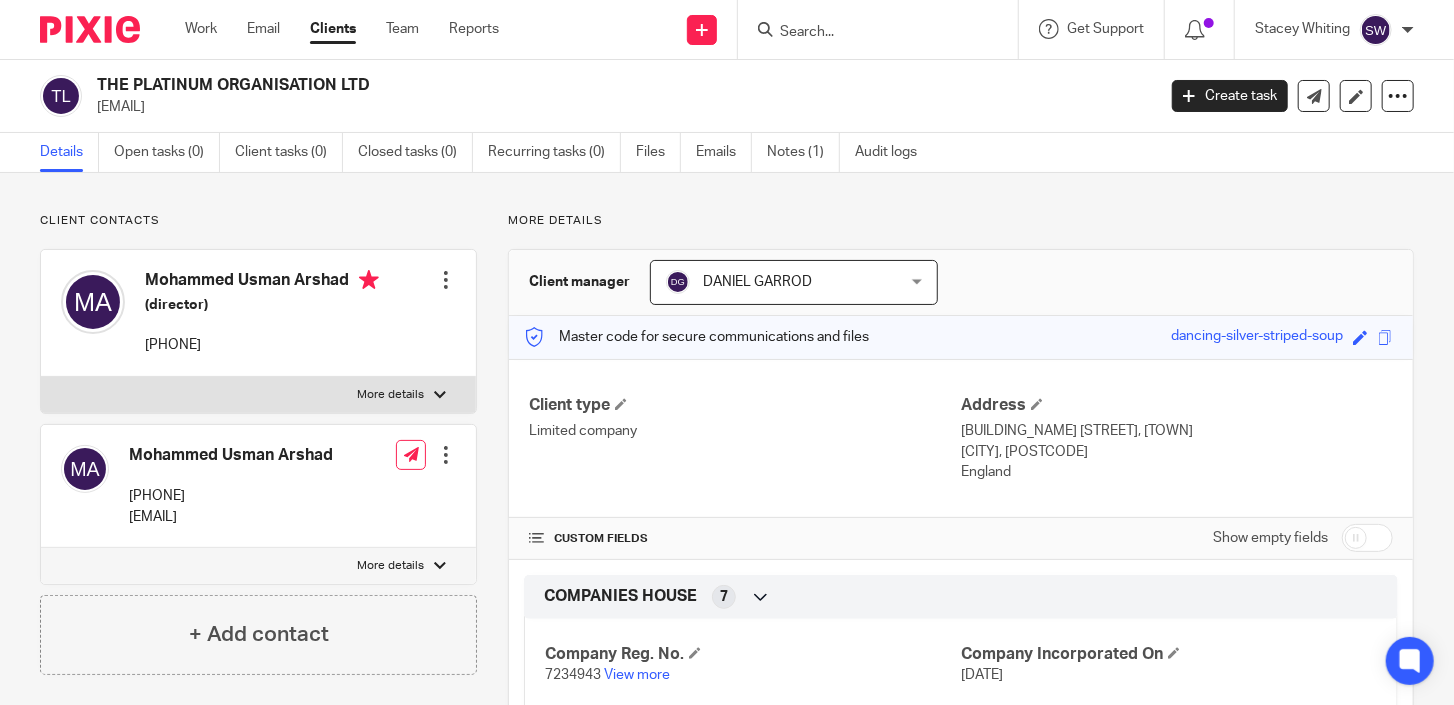 click at bounding box center [868, 33] 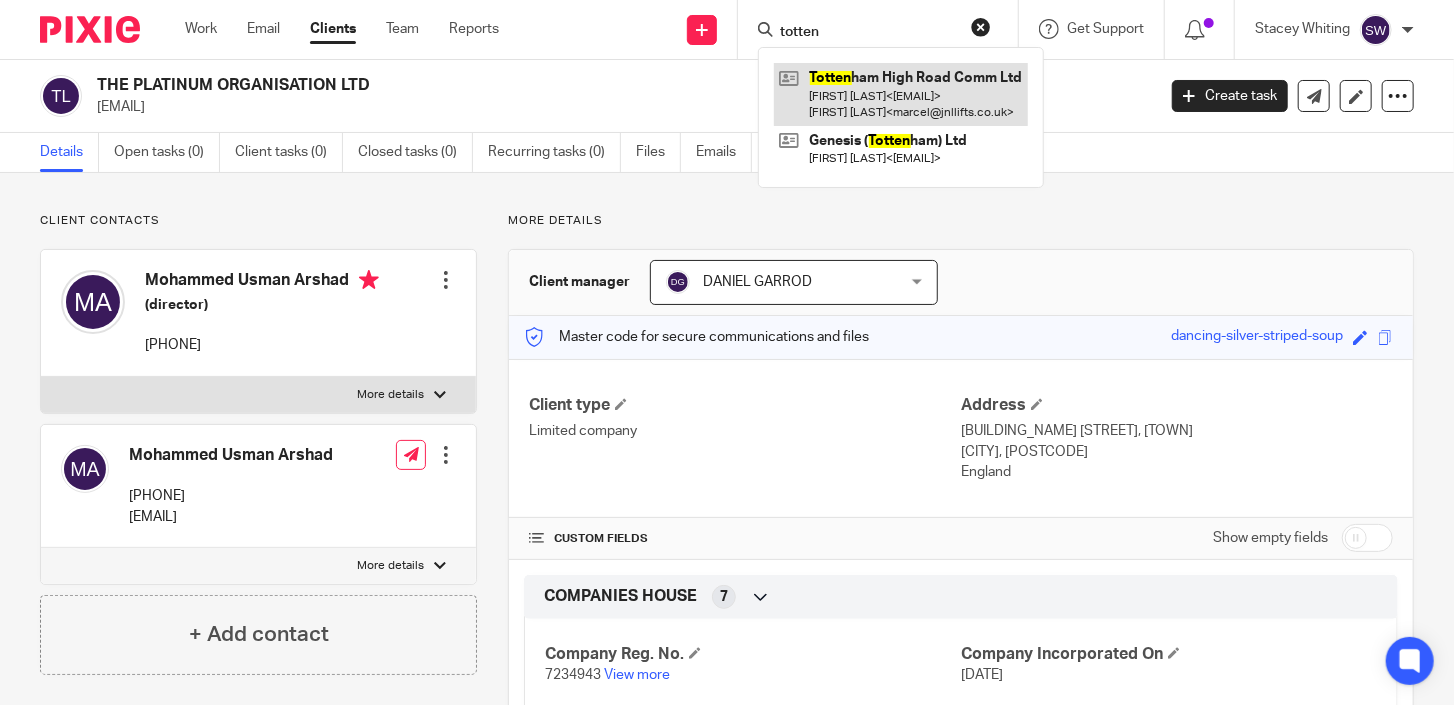 type on "totten" 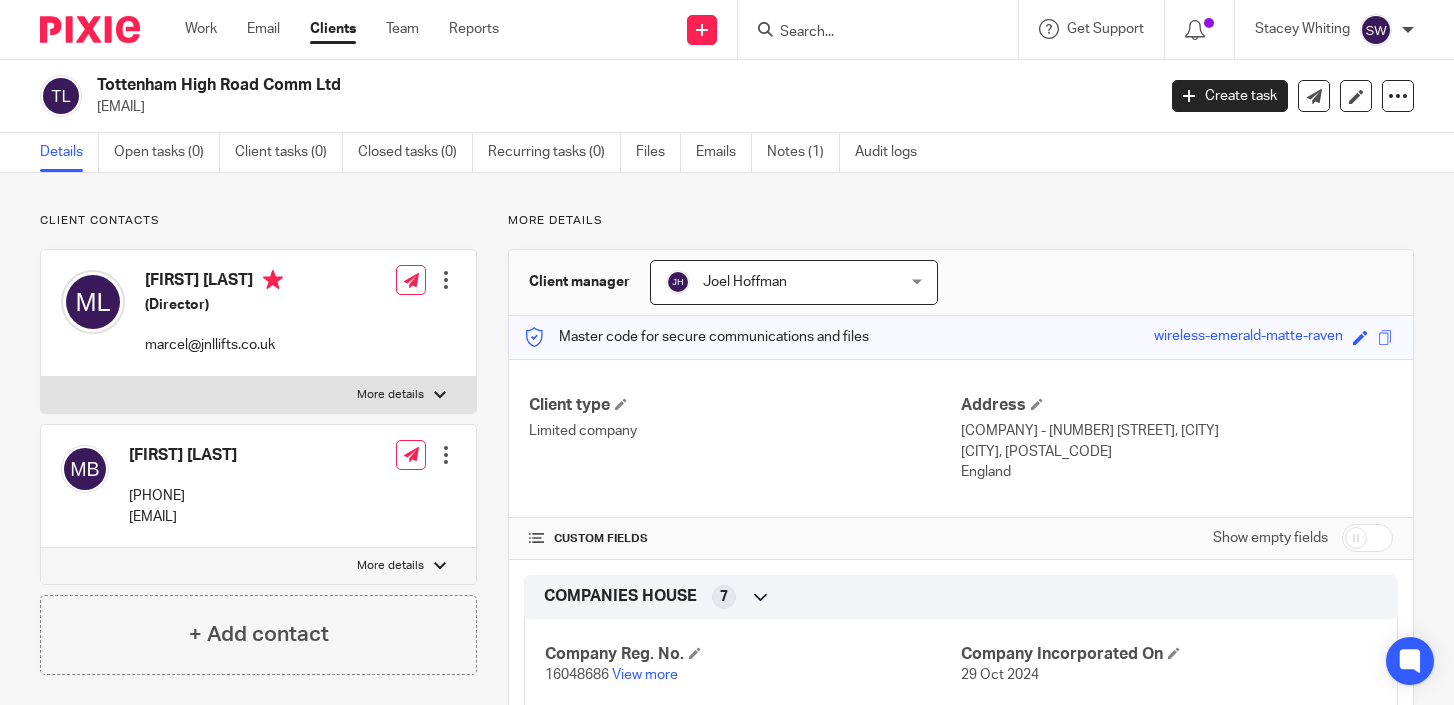 scroll, scrollTop: 0, scrollLeft: 0, axis: both 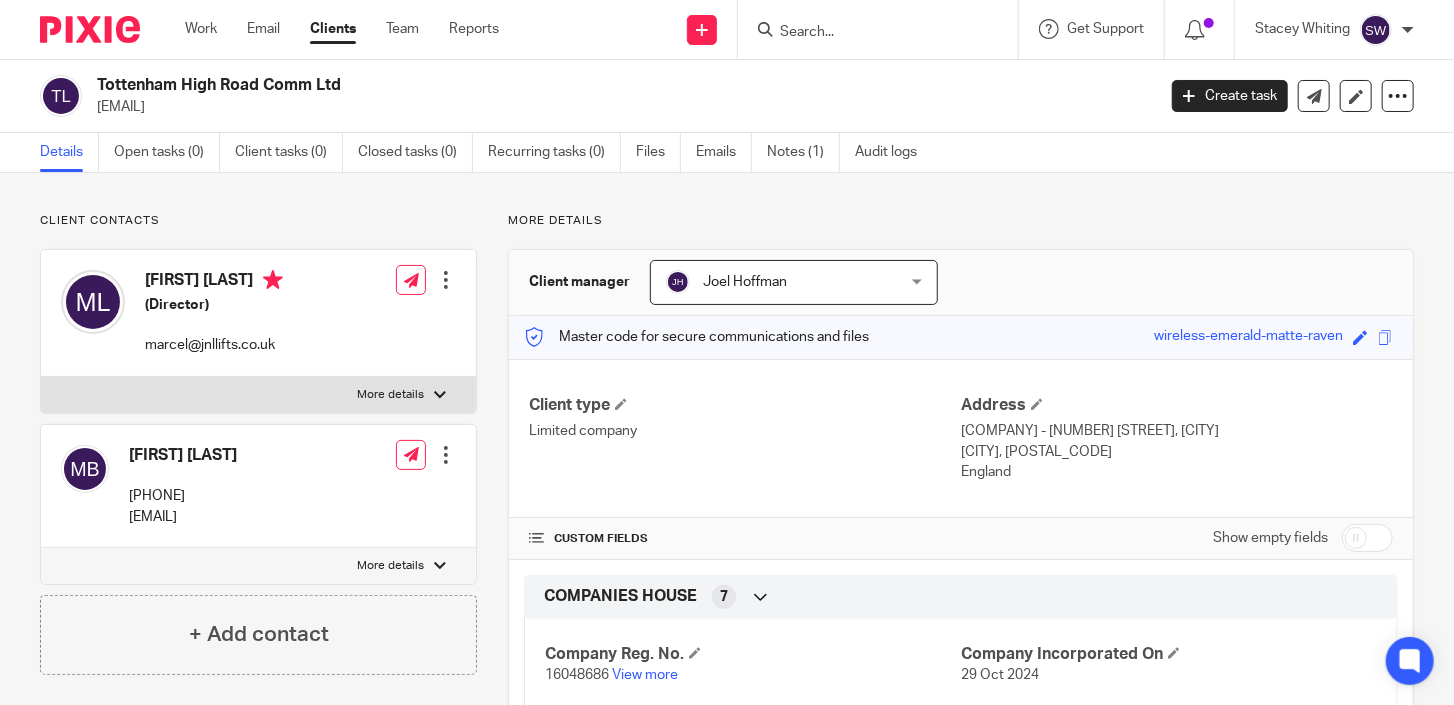 click at bounding box center [868, 33] 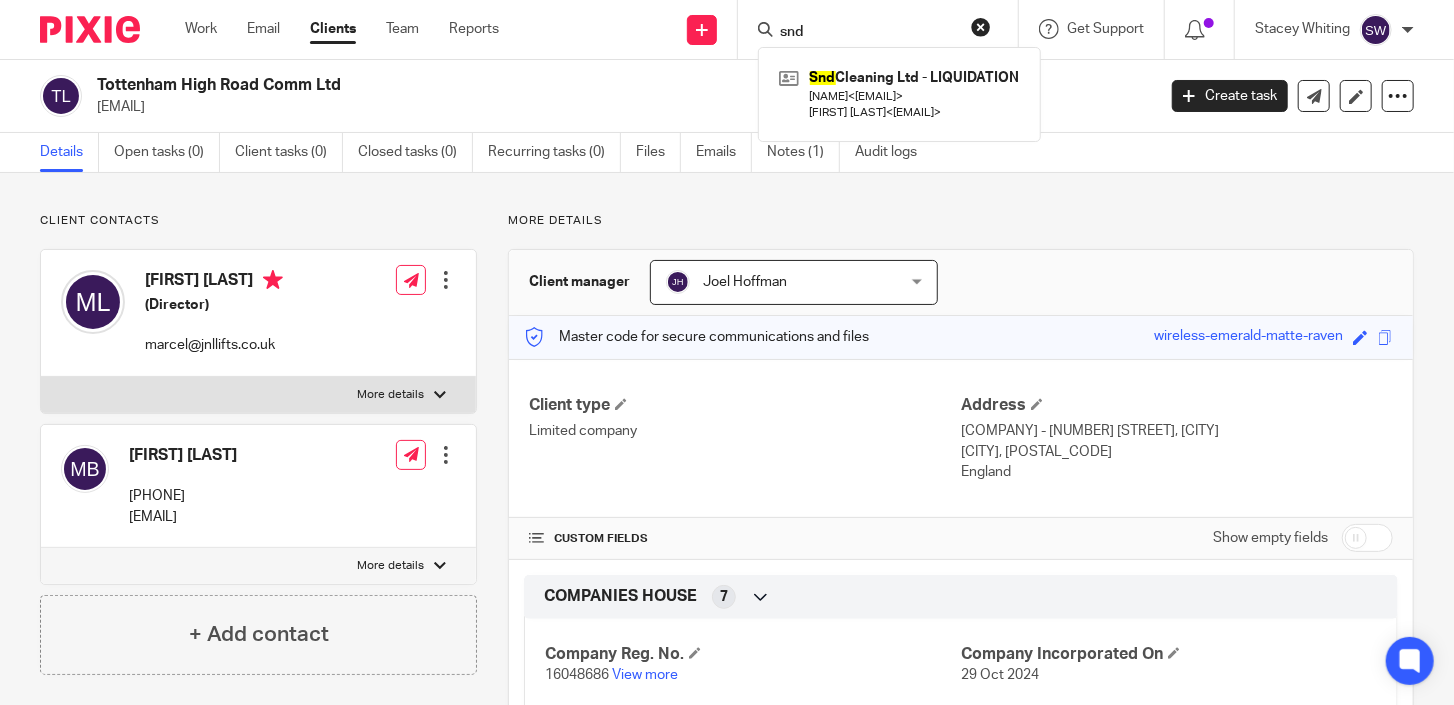 drag, startPoint x: 763, startPoint y: 25, endPoint x: 682, endPoint y: 25, distance: 81 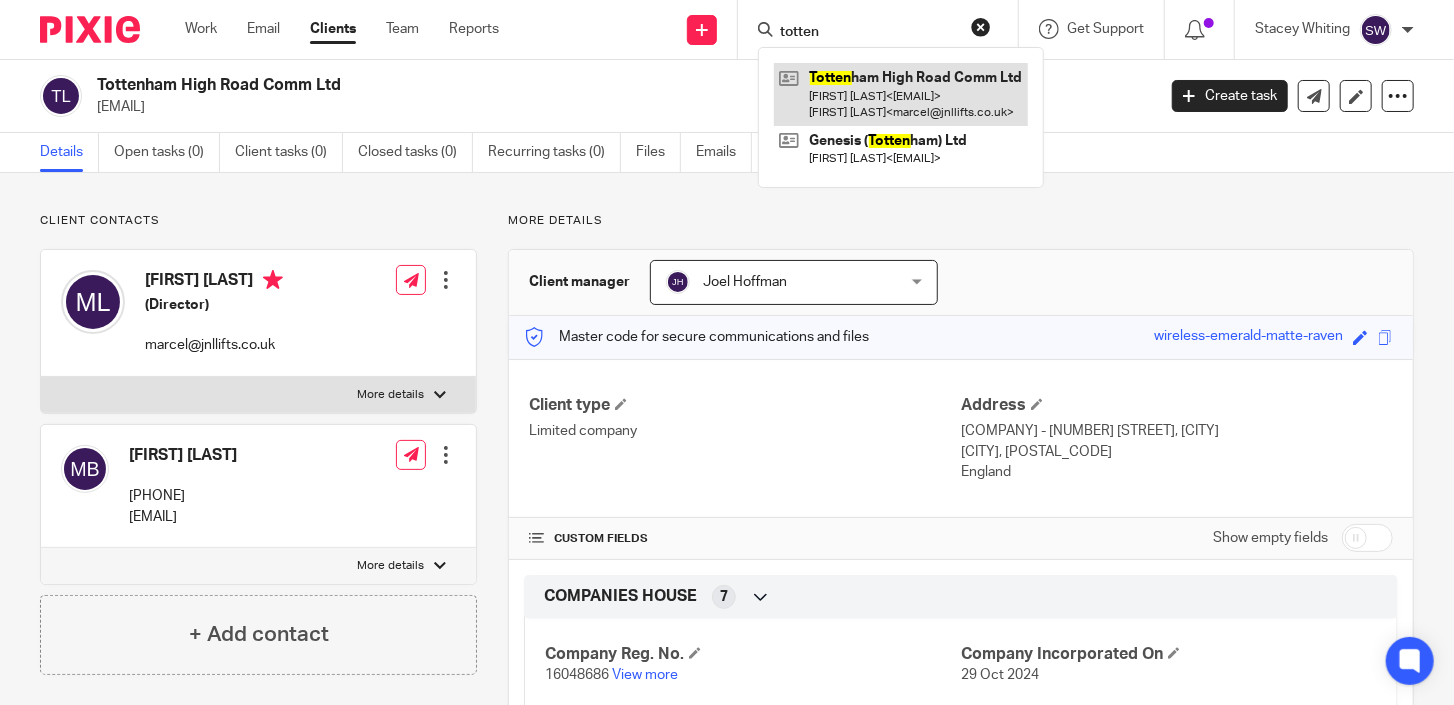 type on "totten" 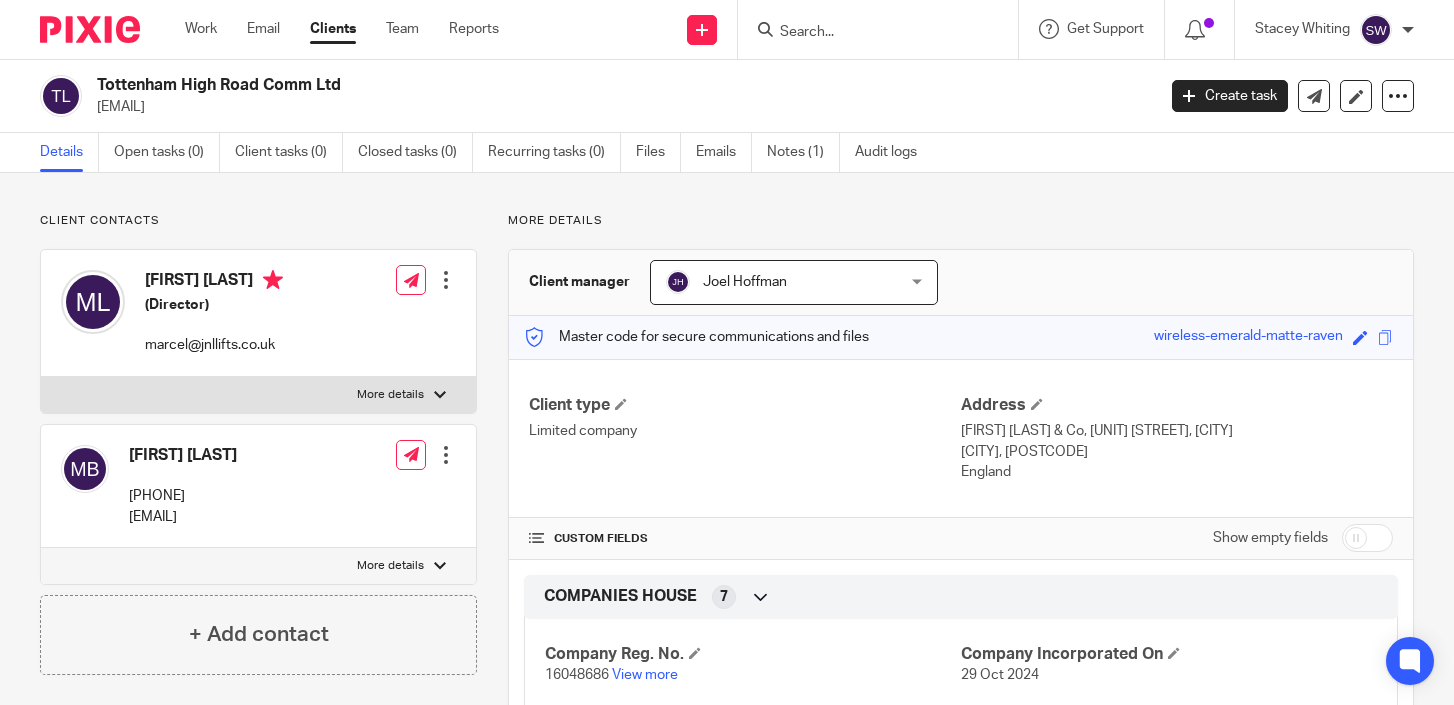 scroll, scrollTop: 0, scrollLeft: 0, axis: both 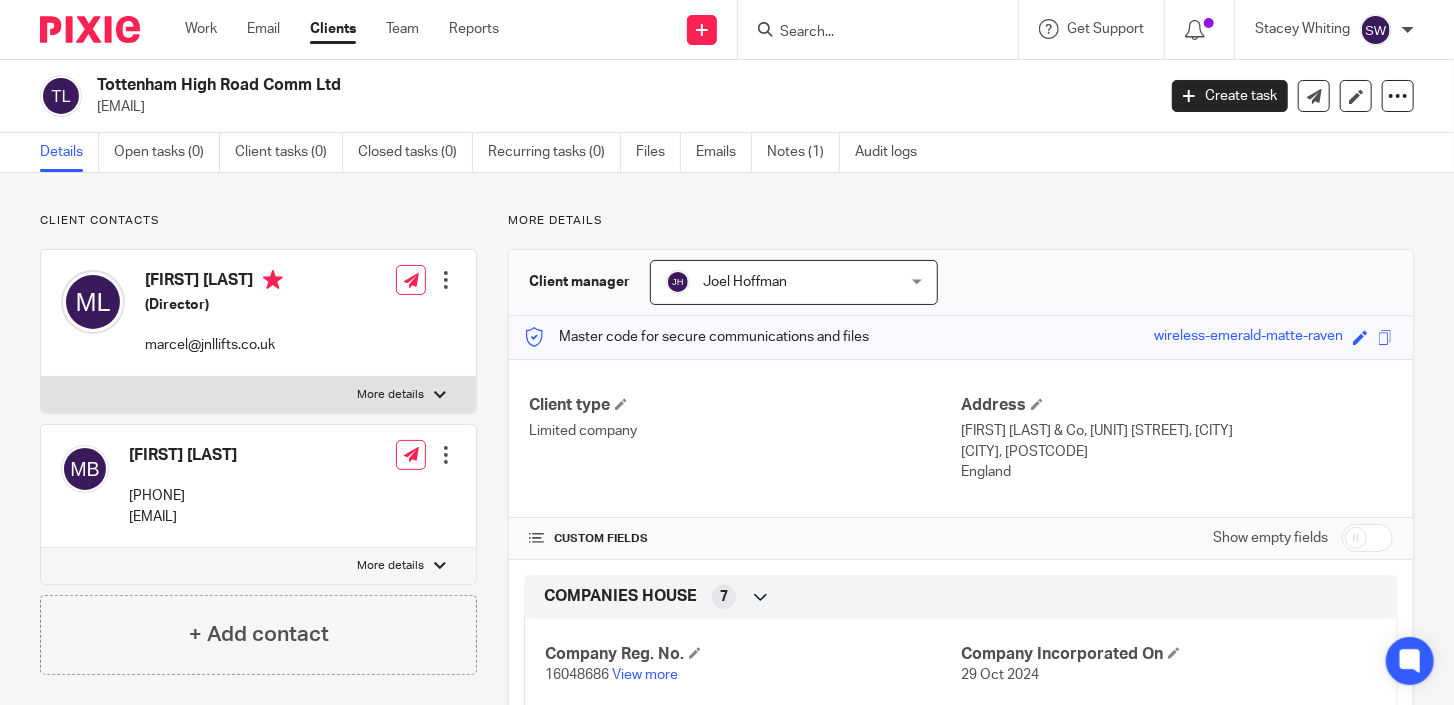 click at bounding box center [868, 33] 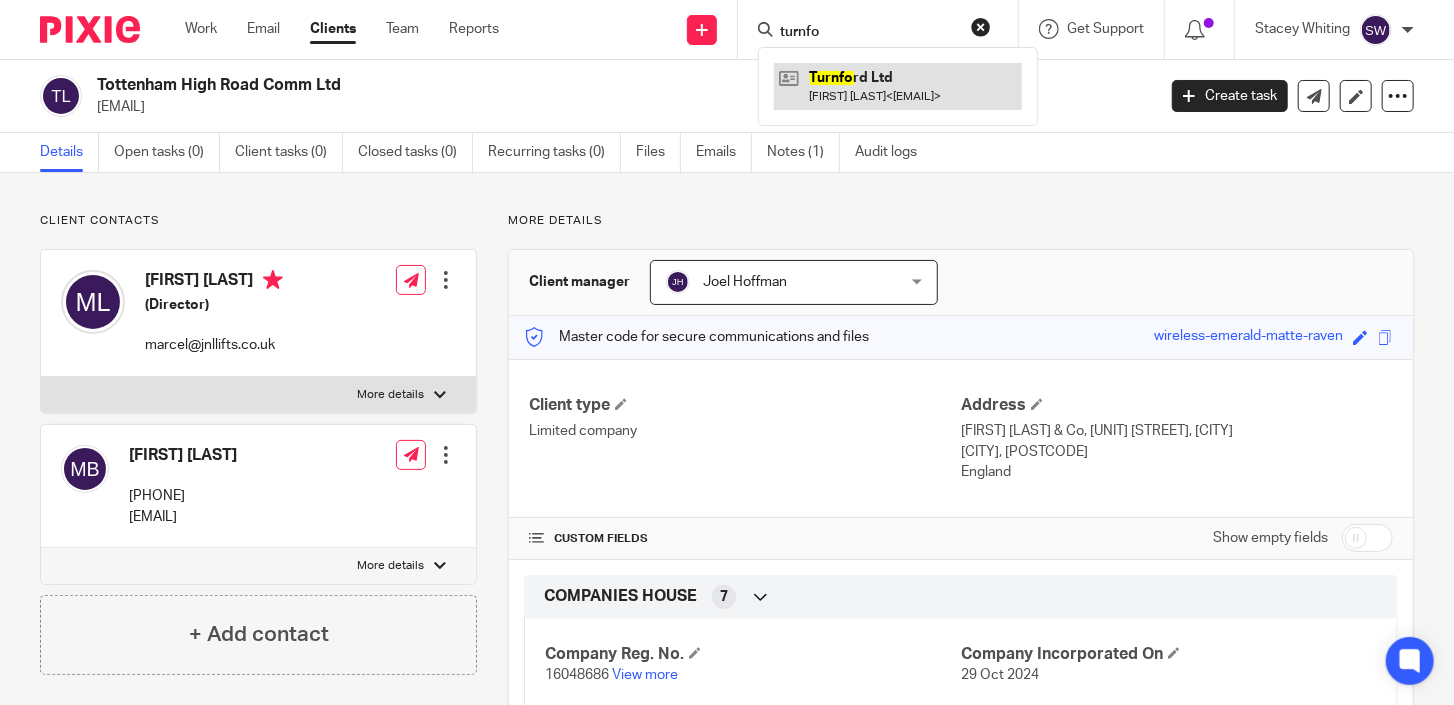 type on "turnfo" 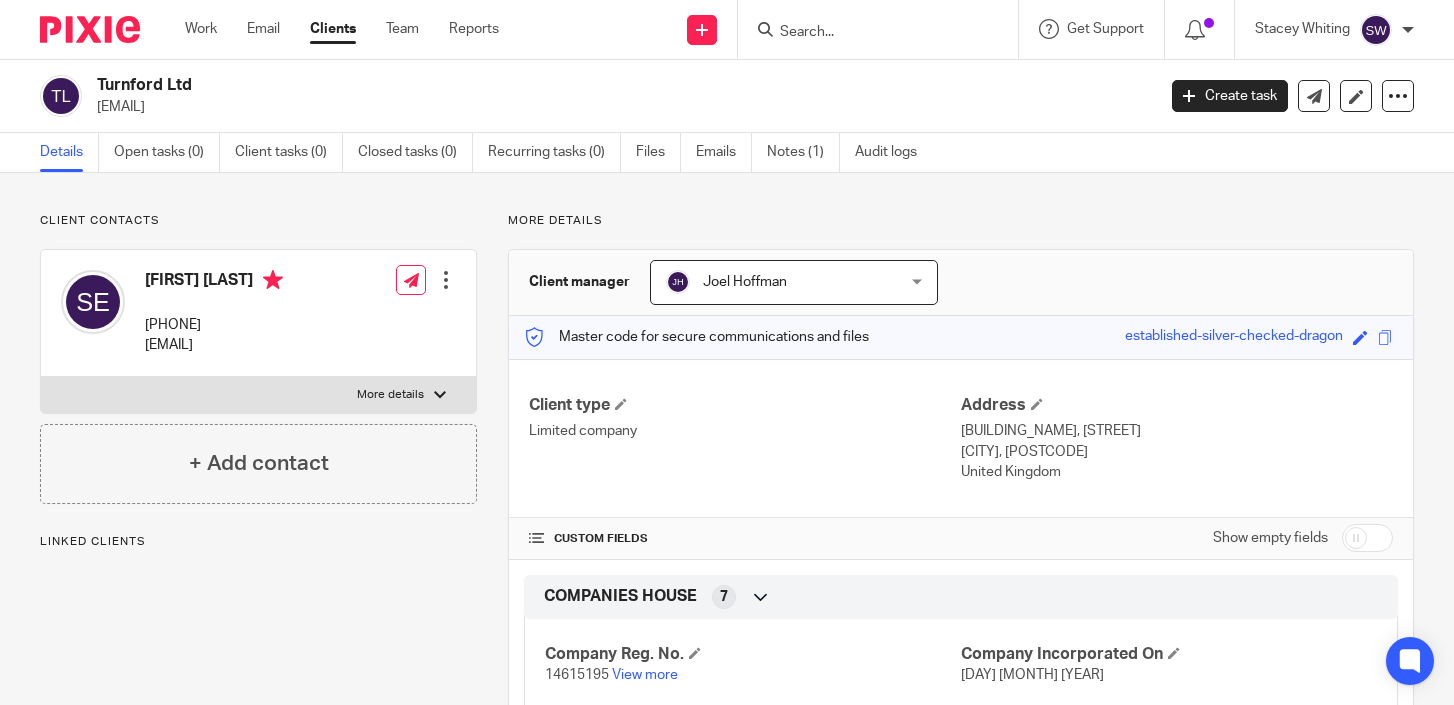 scroll, scrollTop: 0, scrollLeft: 0, axis: both 